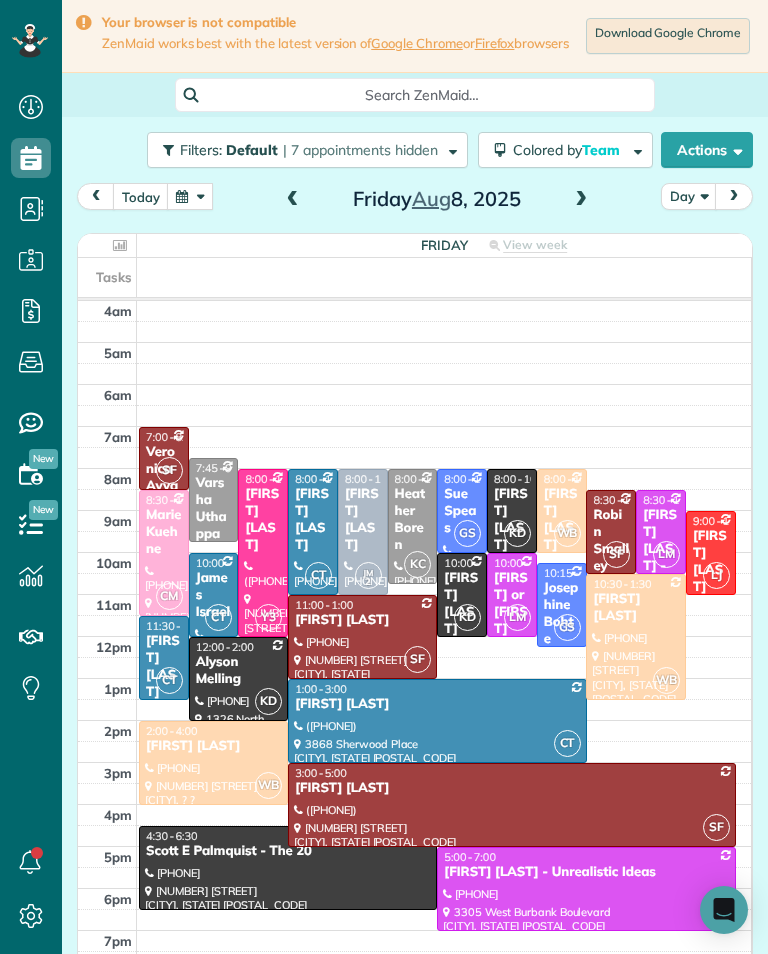 scroll, scrollTop: 8, scrollLeft: 0, axis: vertical 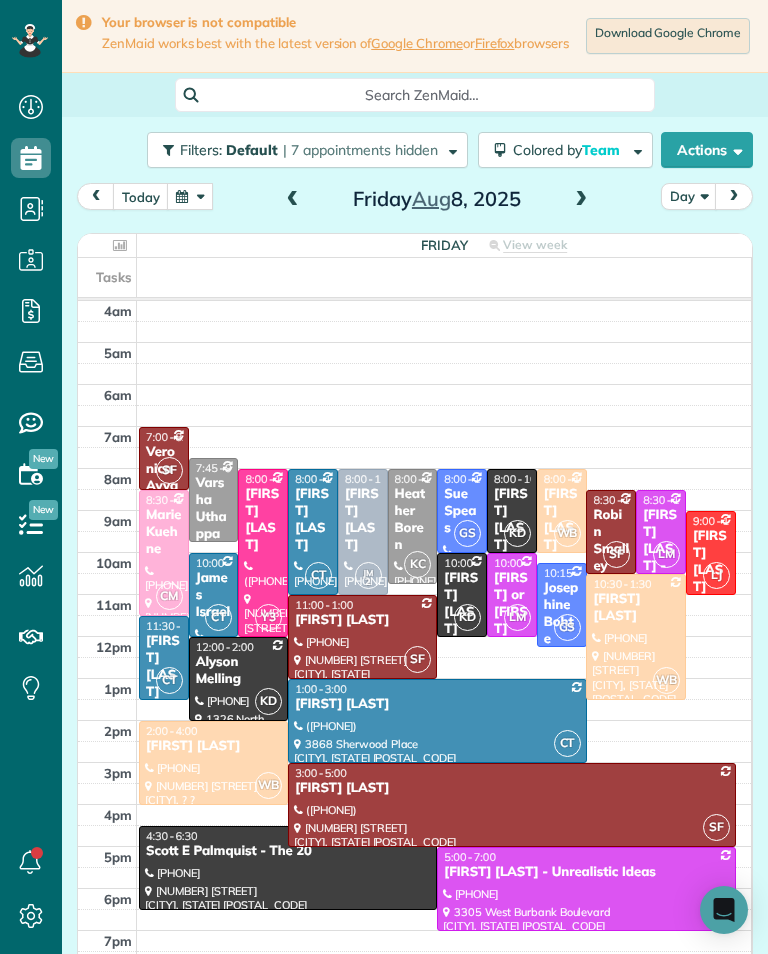 click on "[FIRST] [LAST]" at bounding box center (363, 520) 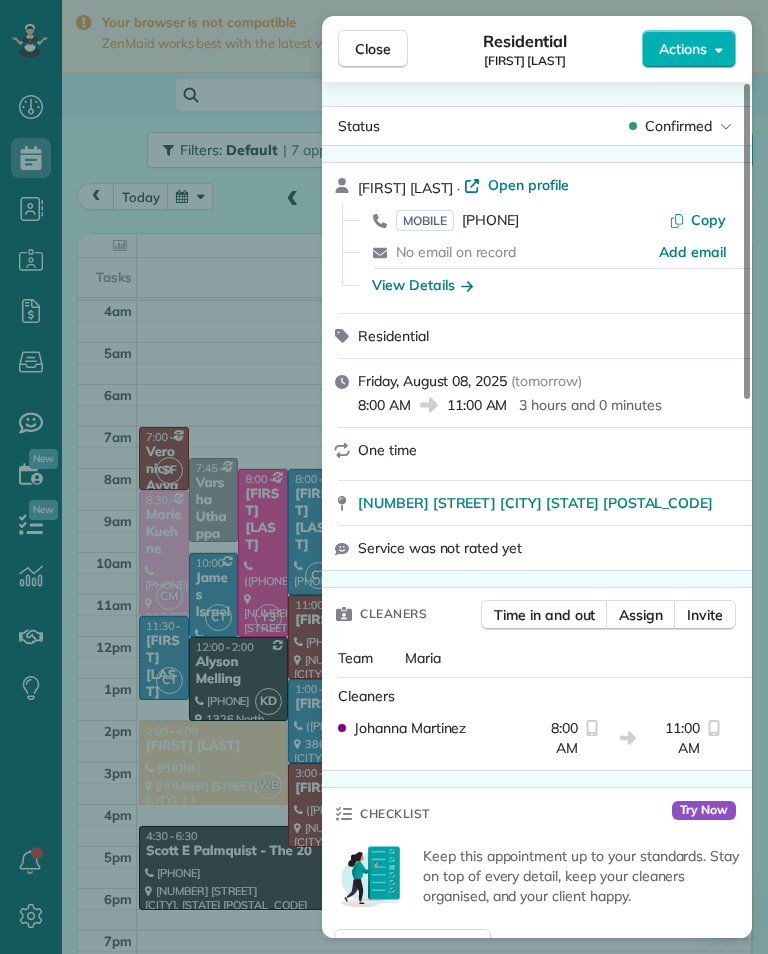 click on "View Details" at bounding box center (422, 285) 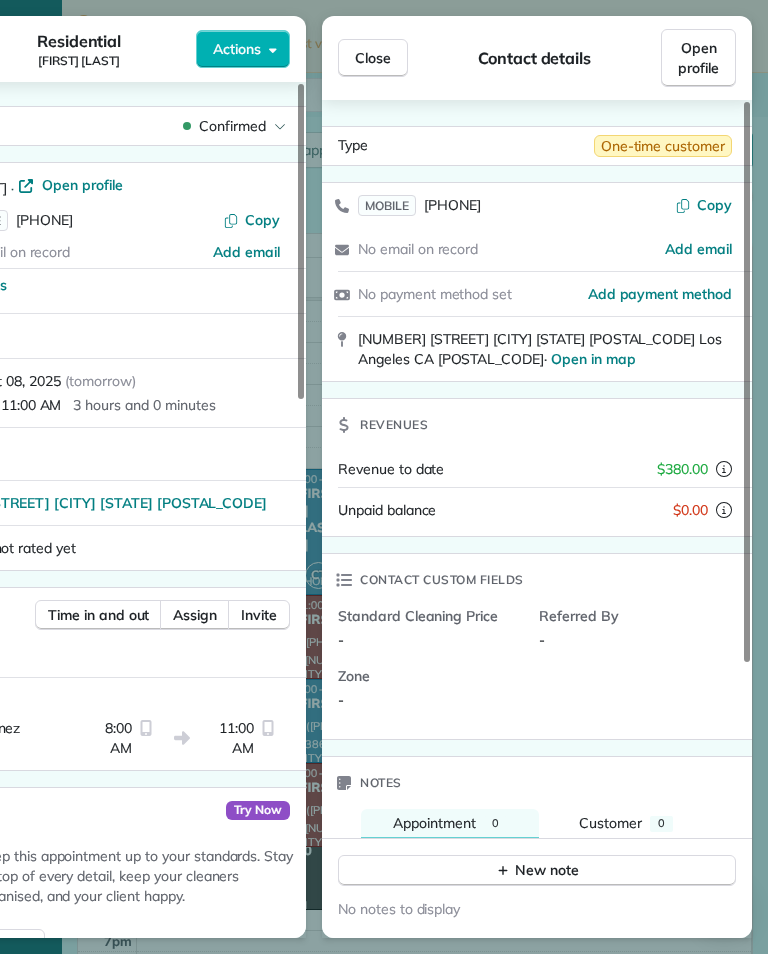 click on "Close" at bounding box center (373, 58) 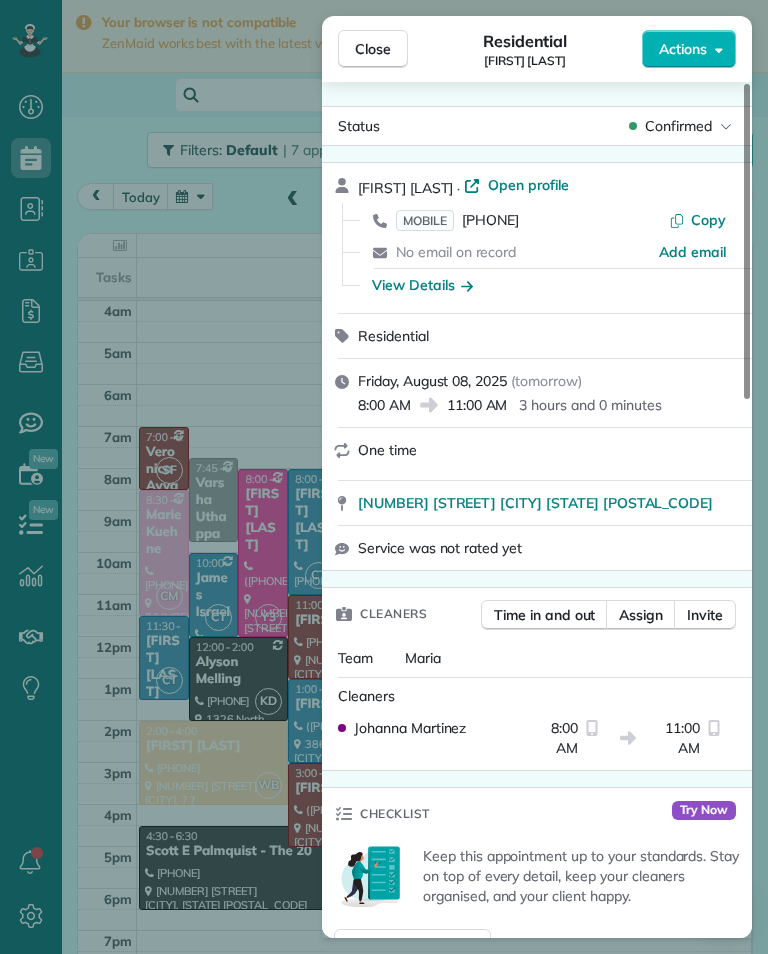 click on "([PHONE]) [PHONE]" at bounding box center [490, 220] 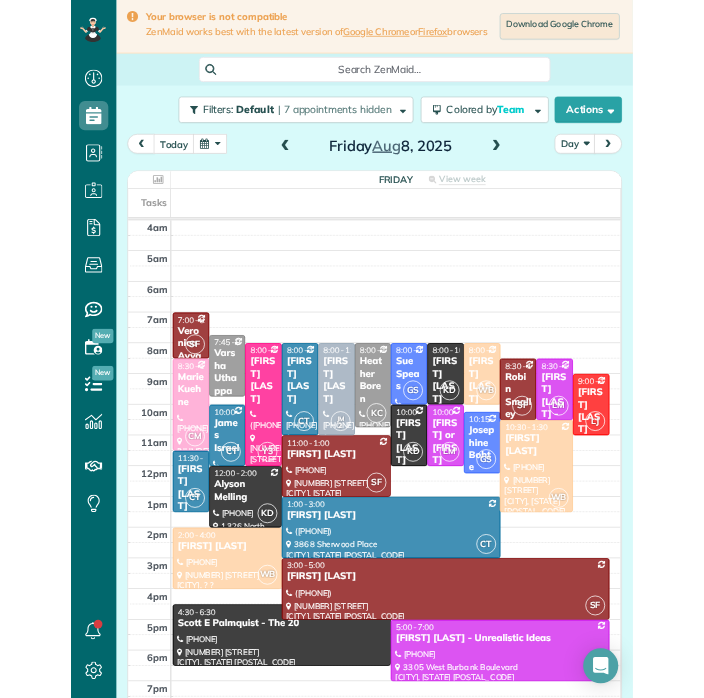 scroll, scrollTop: 31, scrollLeft: 0, axis: vertical 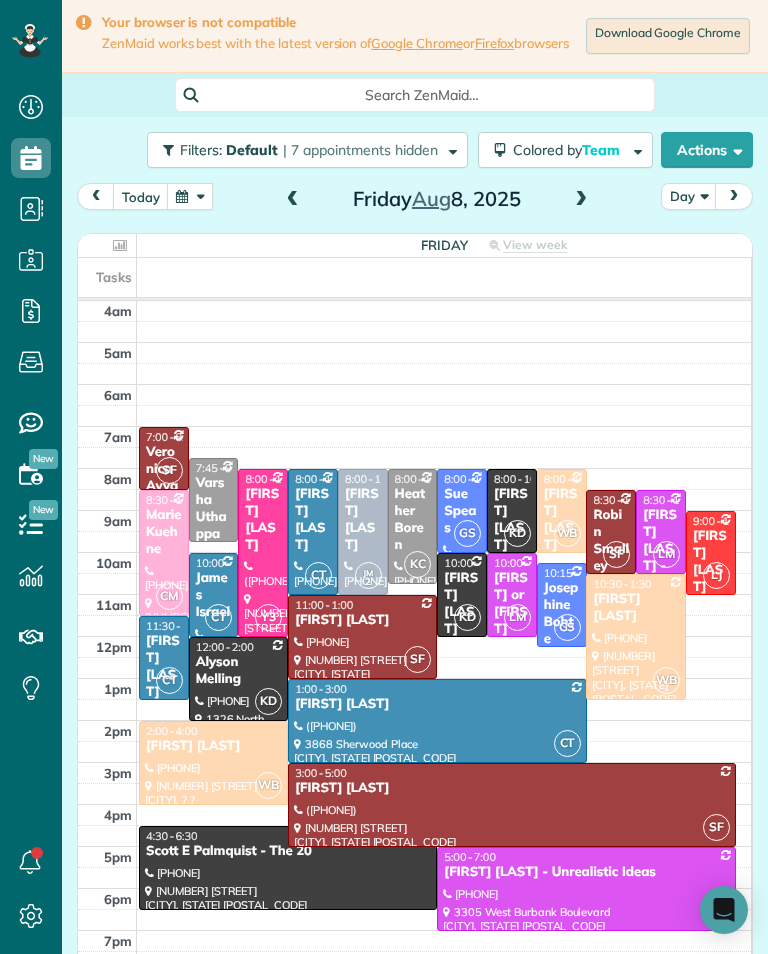 click at bounding box center (190, 196) 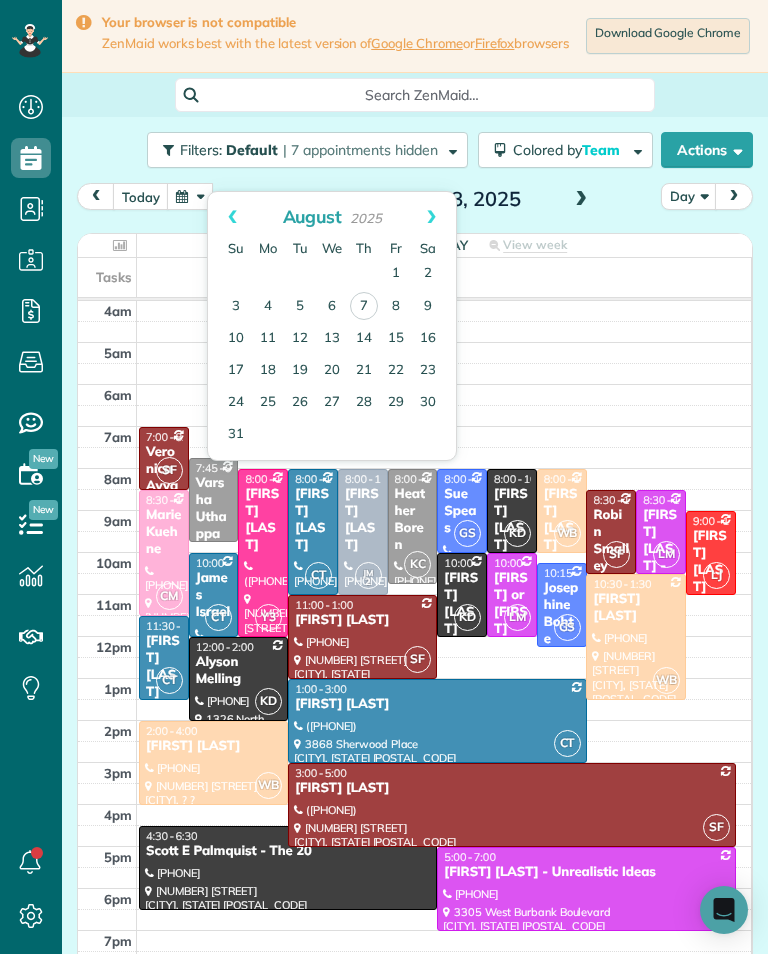 click on "Prev" at bounding box center [232, 217] 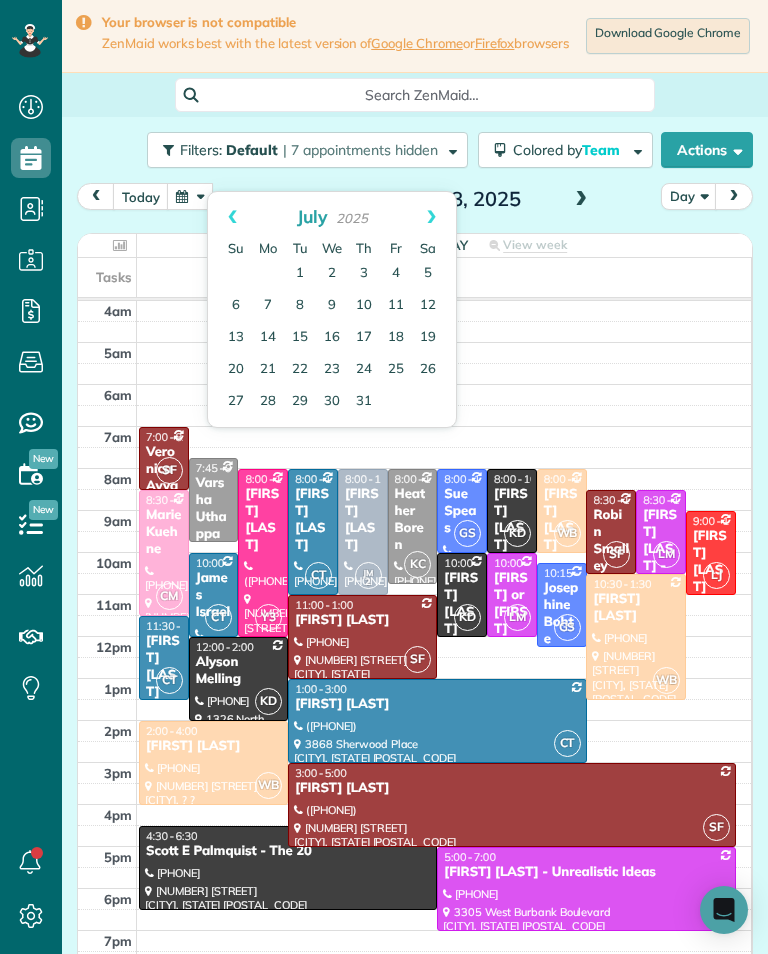 click on "Prev" at bounding box center [232, 217] 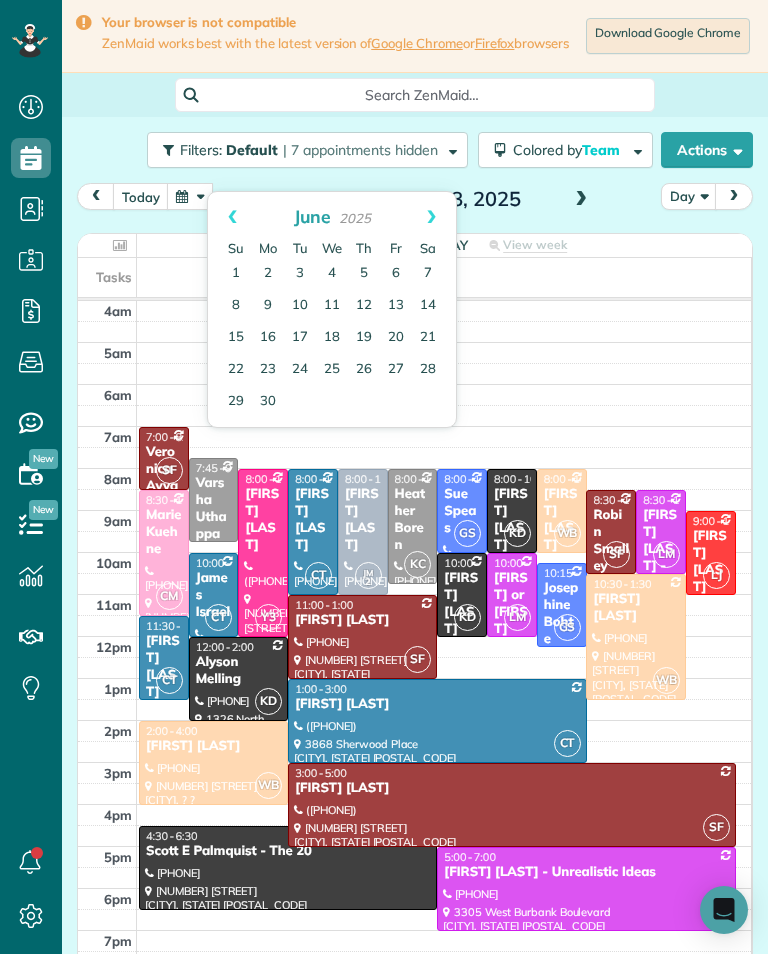 click on "27" at bounding box center [396, 370] 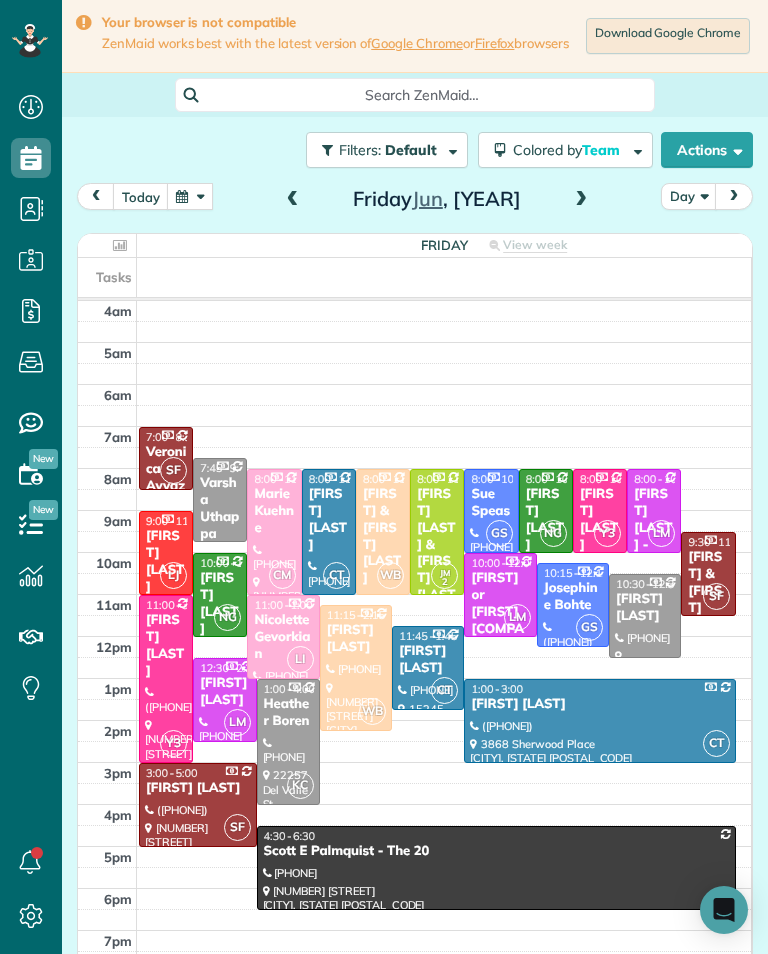 click on "Ryan Kendrick" at bounding box center [166, 562] 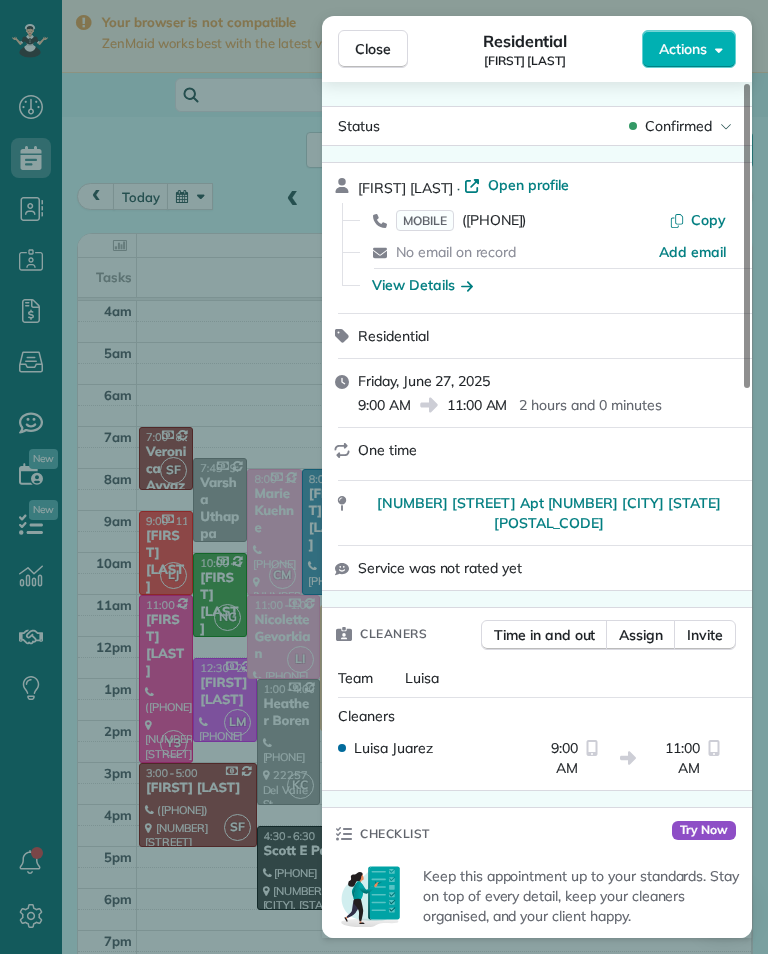 click on "(925) 918-1174" at bounding box center (494, 220) 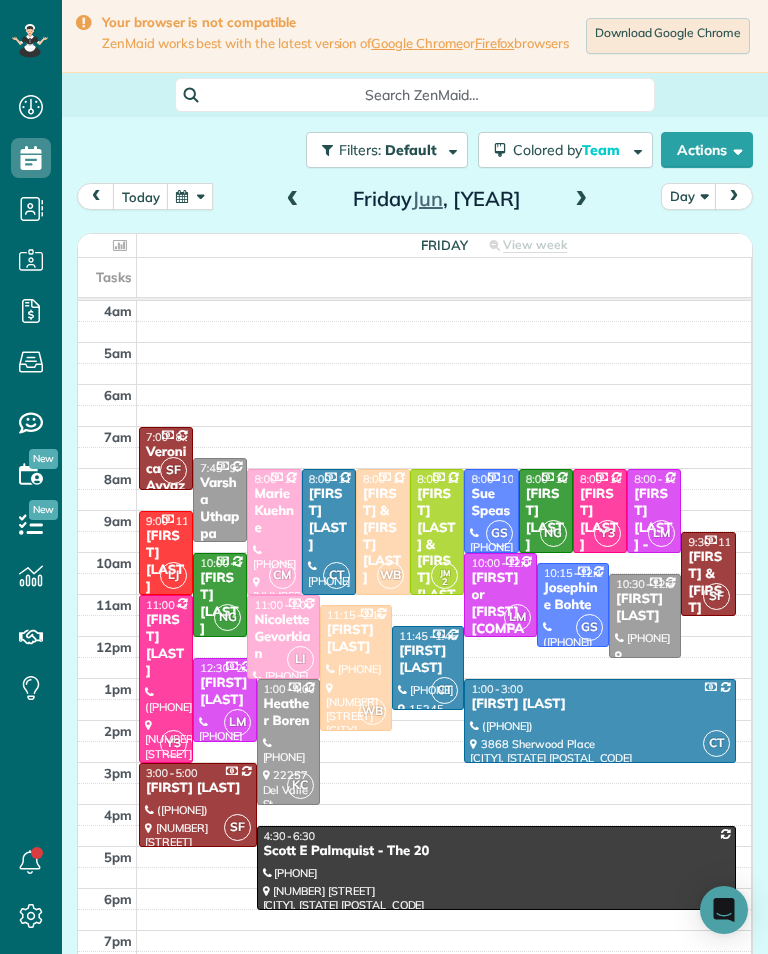 click at bounding box center [190, 196] 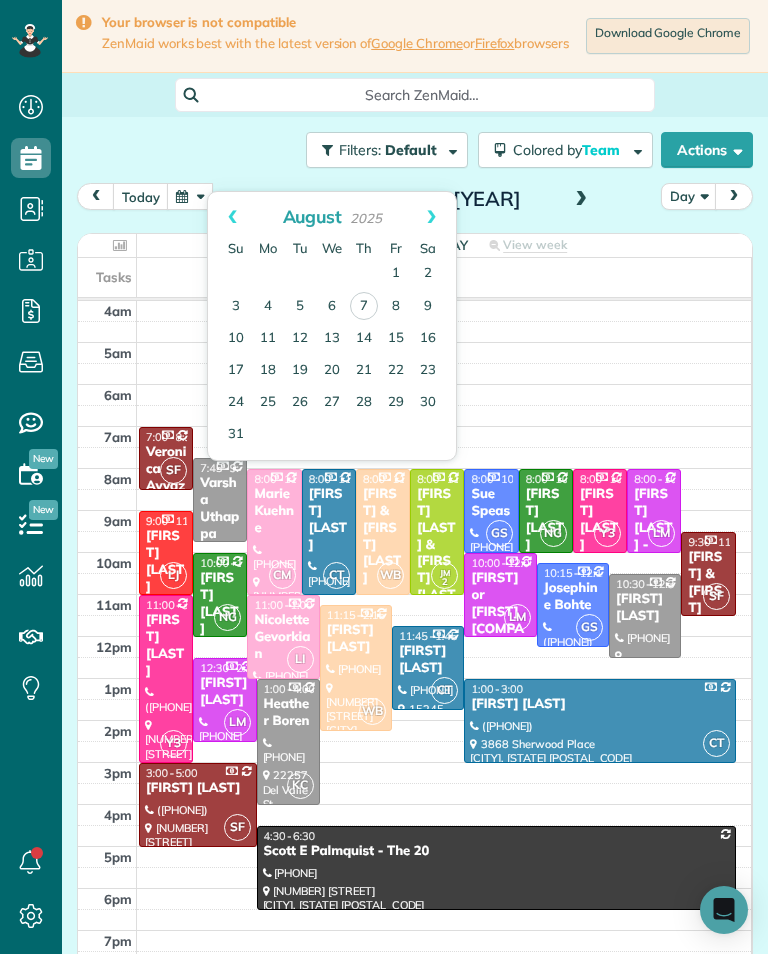 click on "Prev" at bounding box center [232, 217] 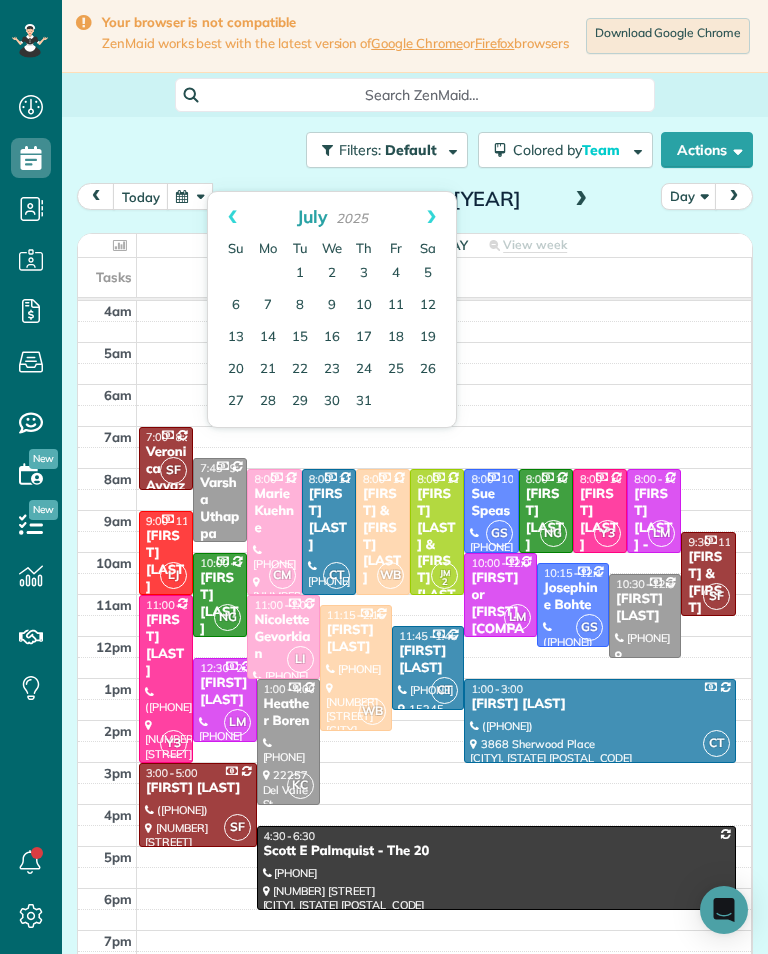 click on "Prev" at bounding box center [232, 217] 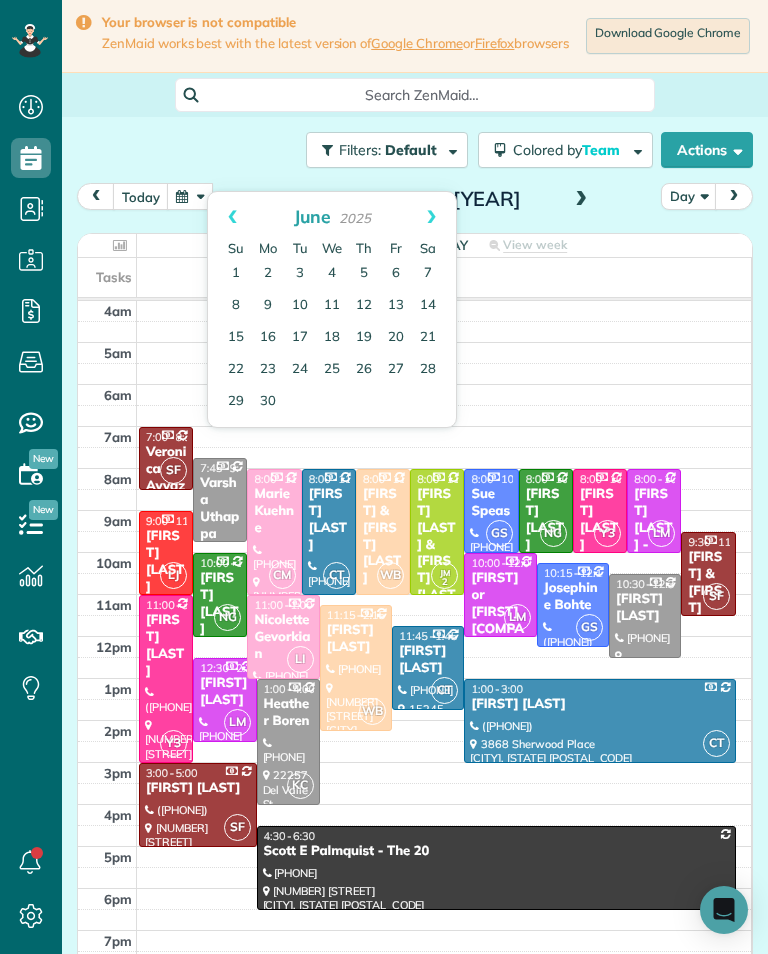 click on "20" at bounding box center [396, 338] 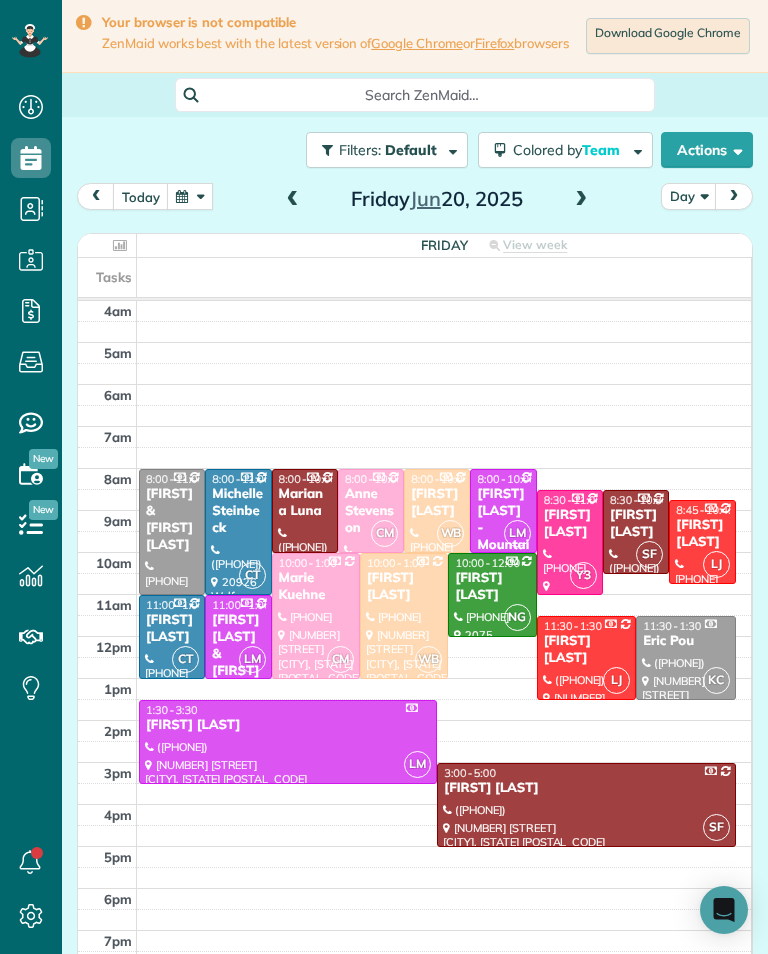 click at bounding box center (190, 196) 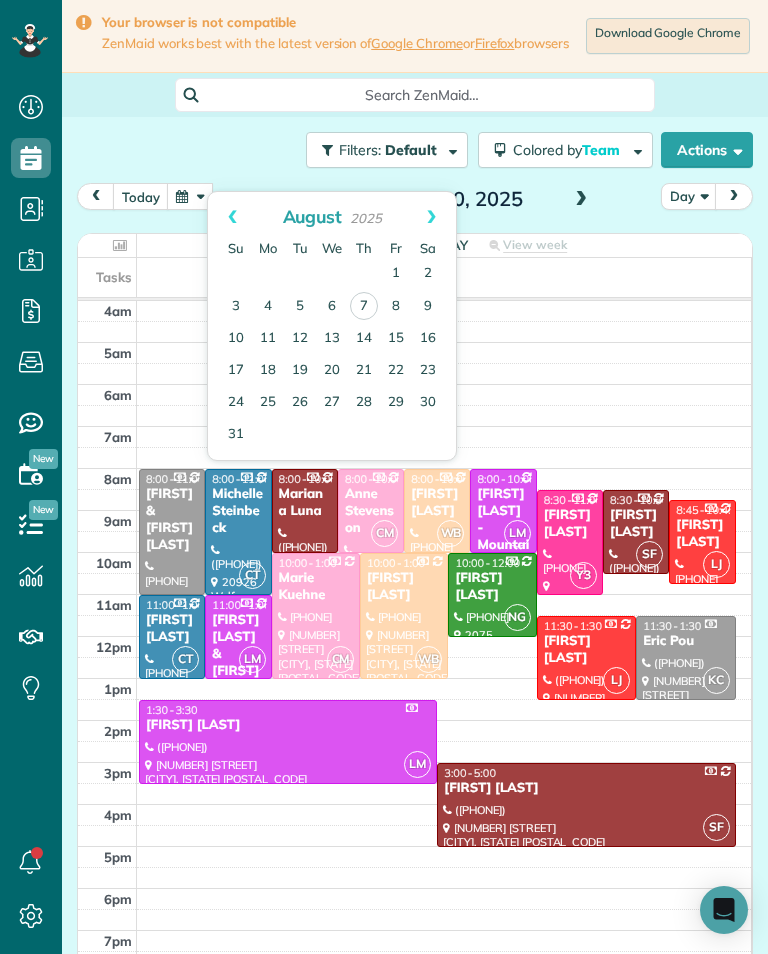 click on "Prev" at bounding box center [232, 217] 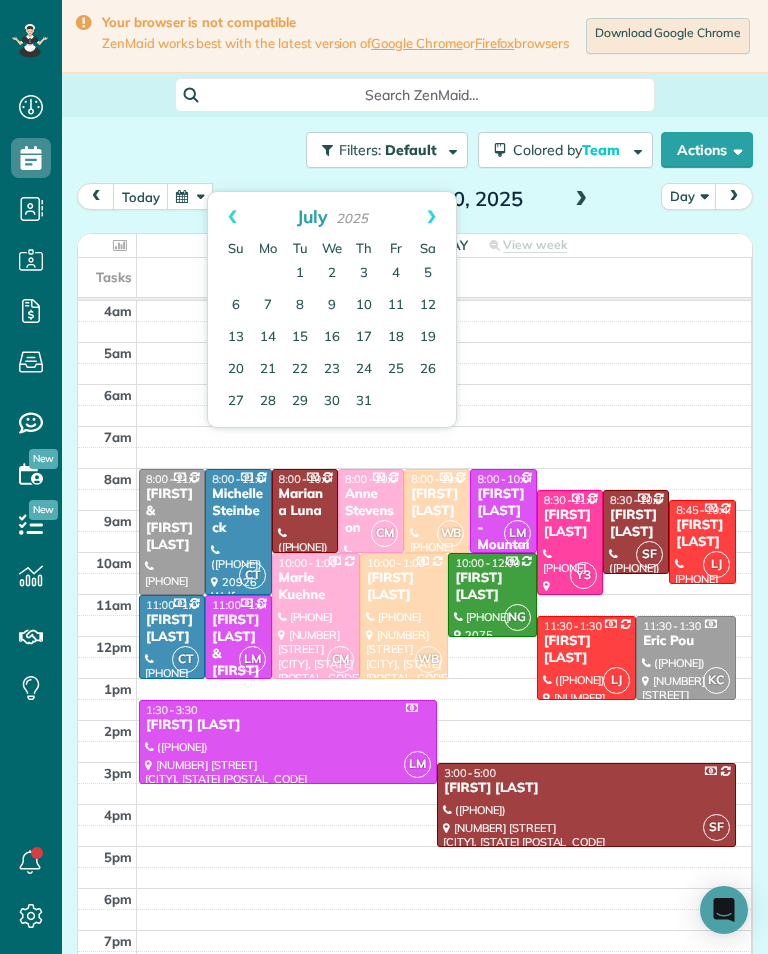 click on "Prev" at bounding box center (232, 217) 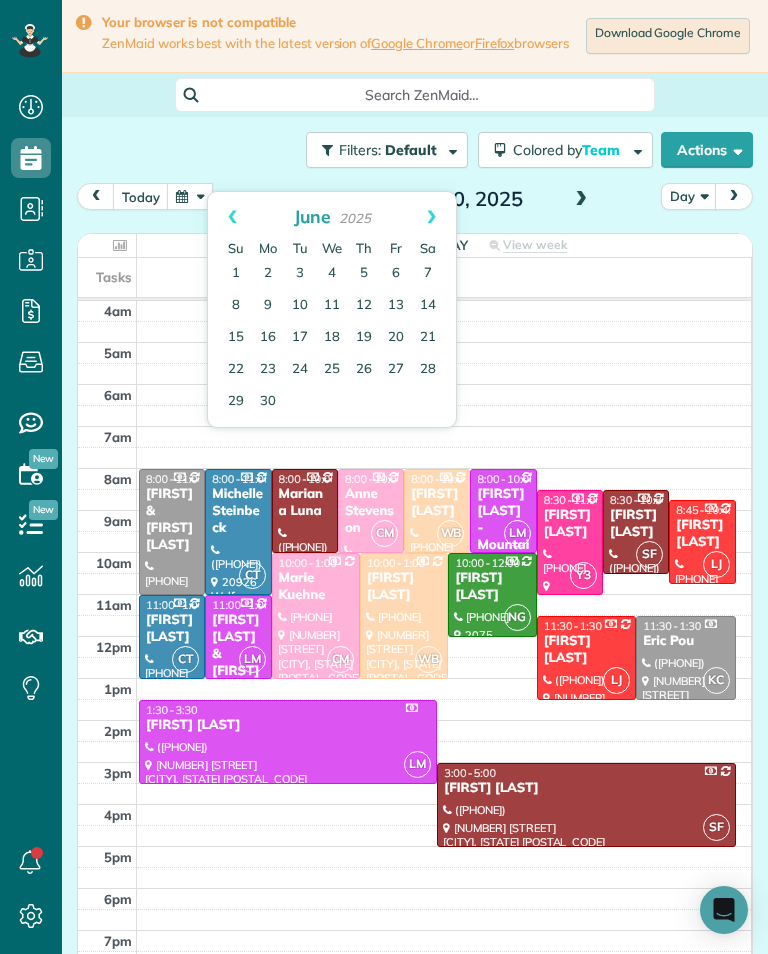 click on "13" at bounding box center (396, 306) 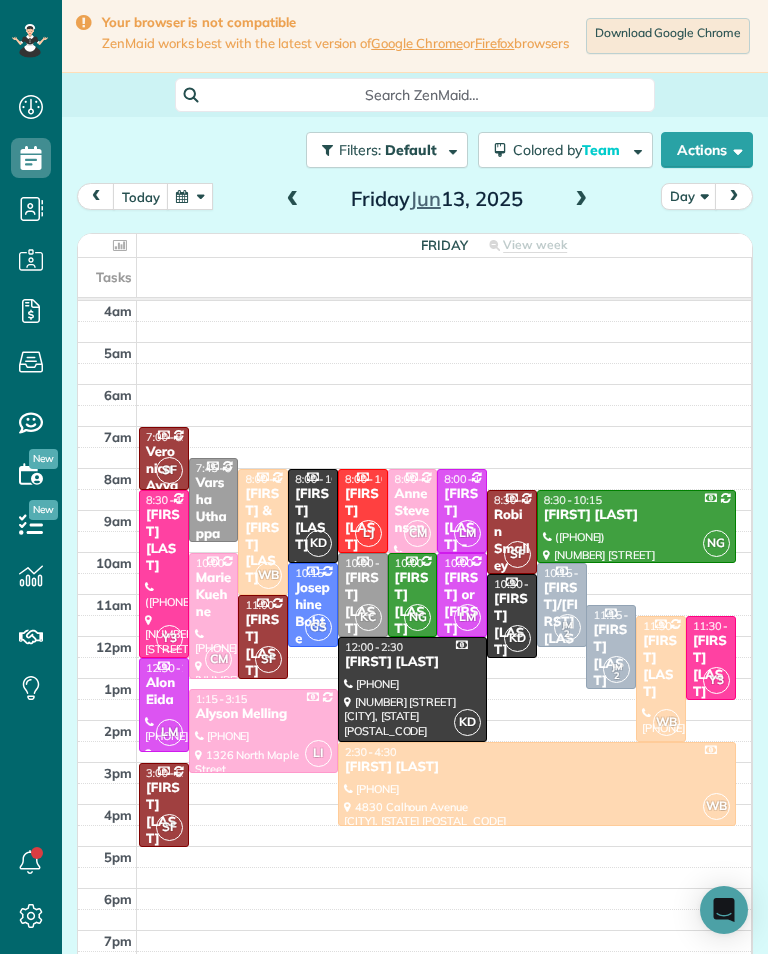 click on "Alicia Perkins" at bounding box center (363, 520) 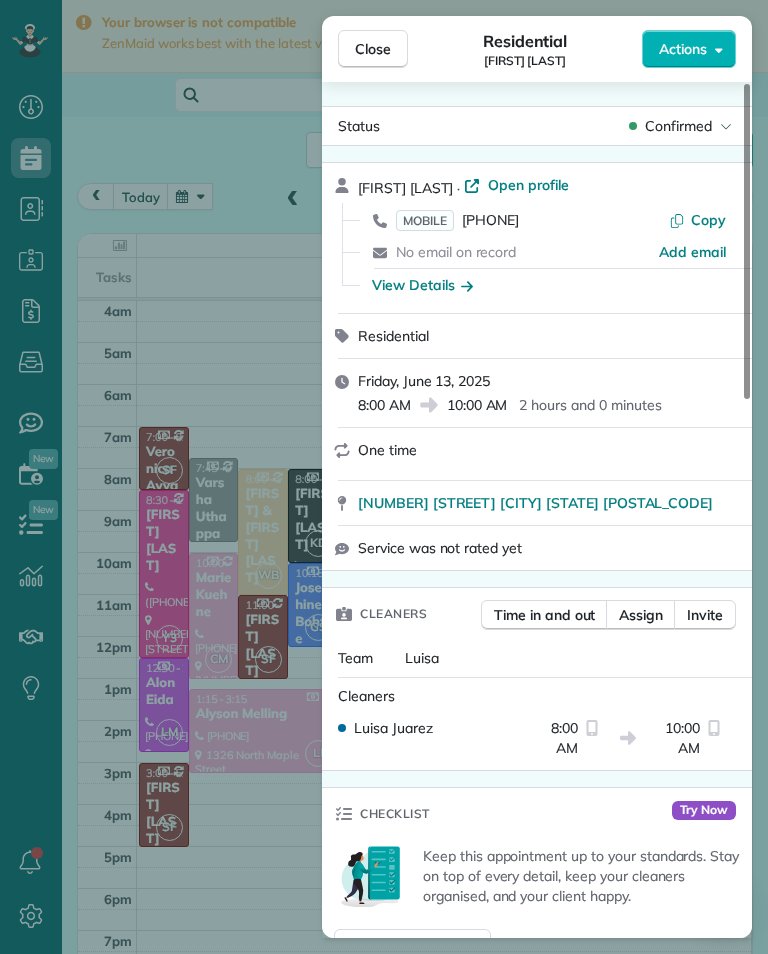 click on "(818) 601-8179" at bounding box center (490, 220) 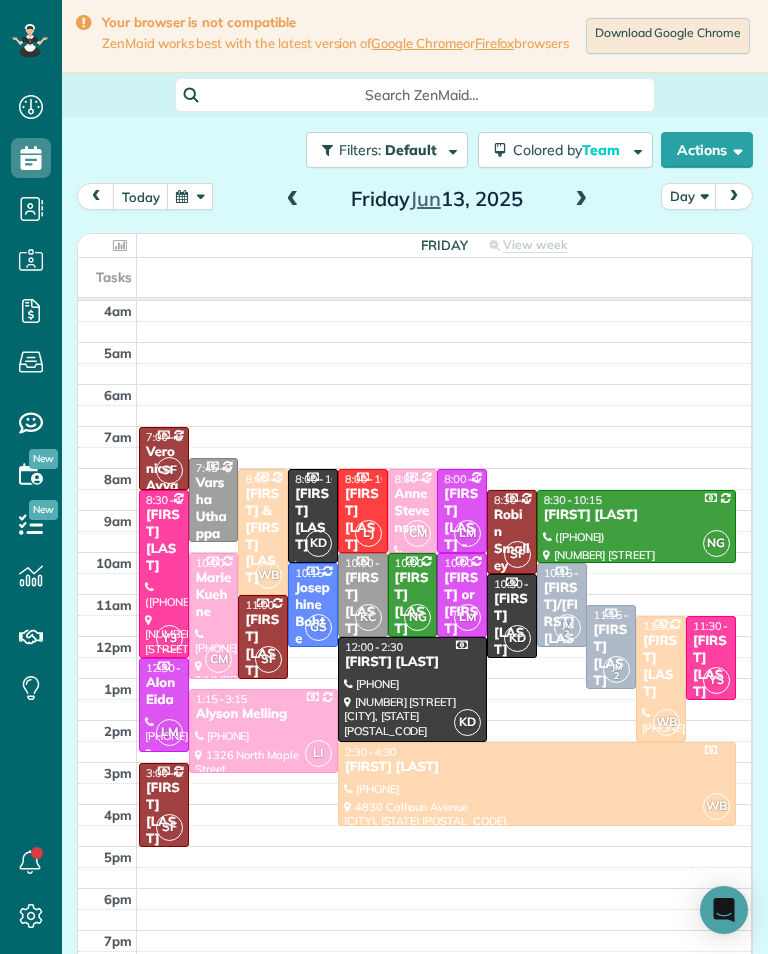 click at bounding box center [190, 196] 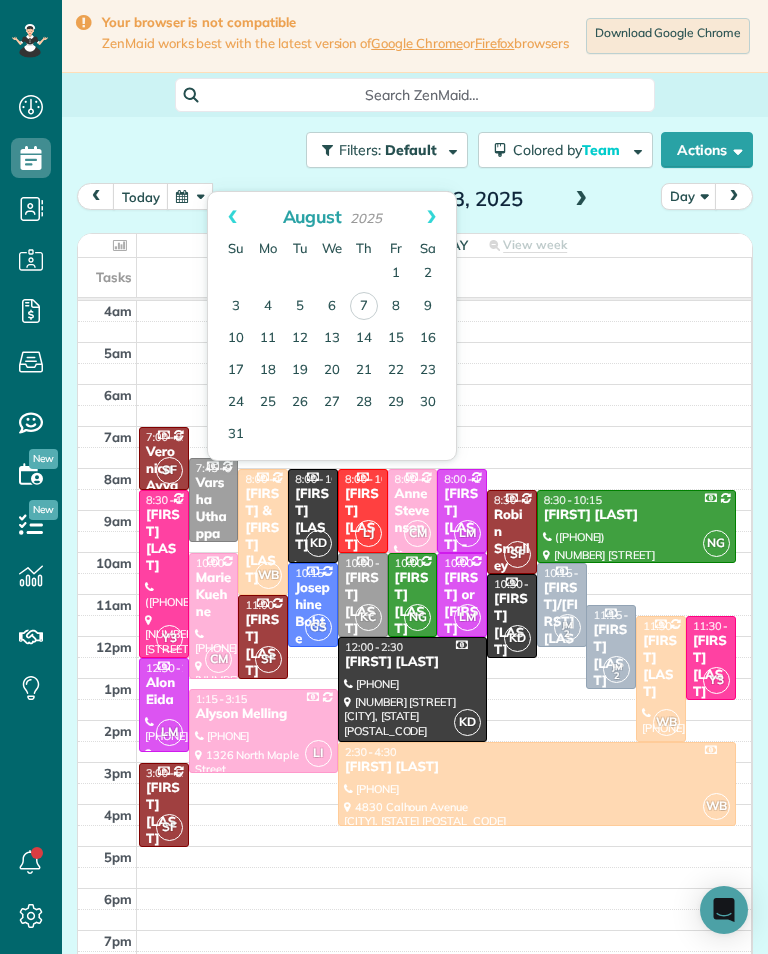 click on "Prev" at bounding box center (232, 217) 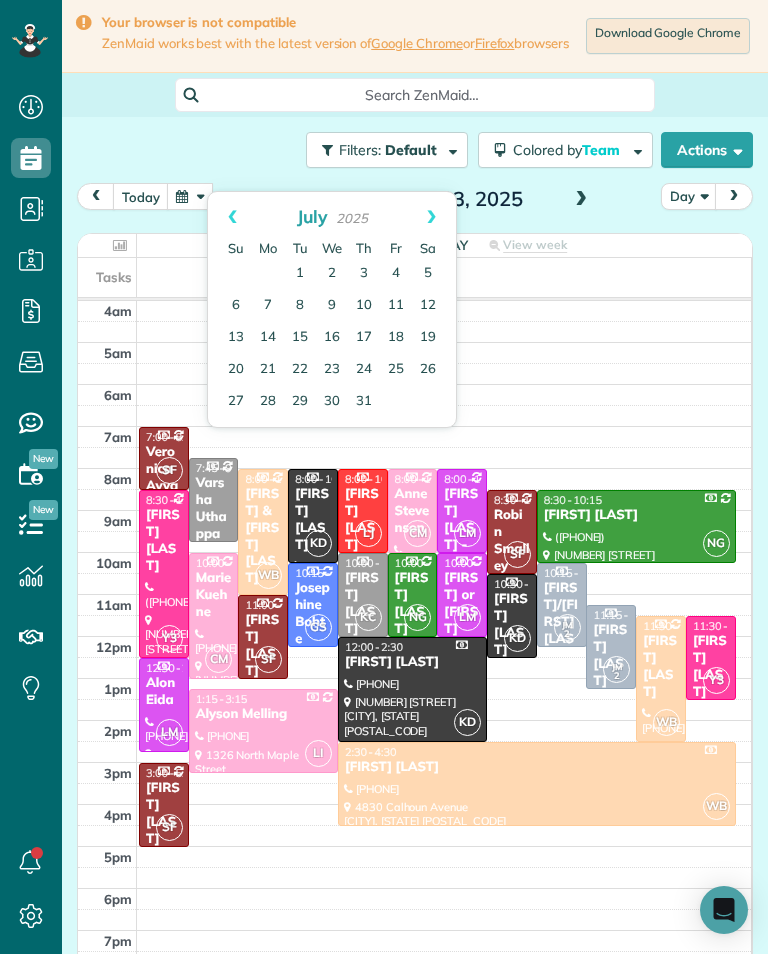 click on "Prev" at bounding box center (232, 217) 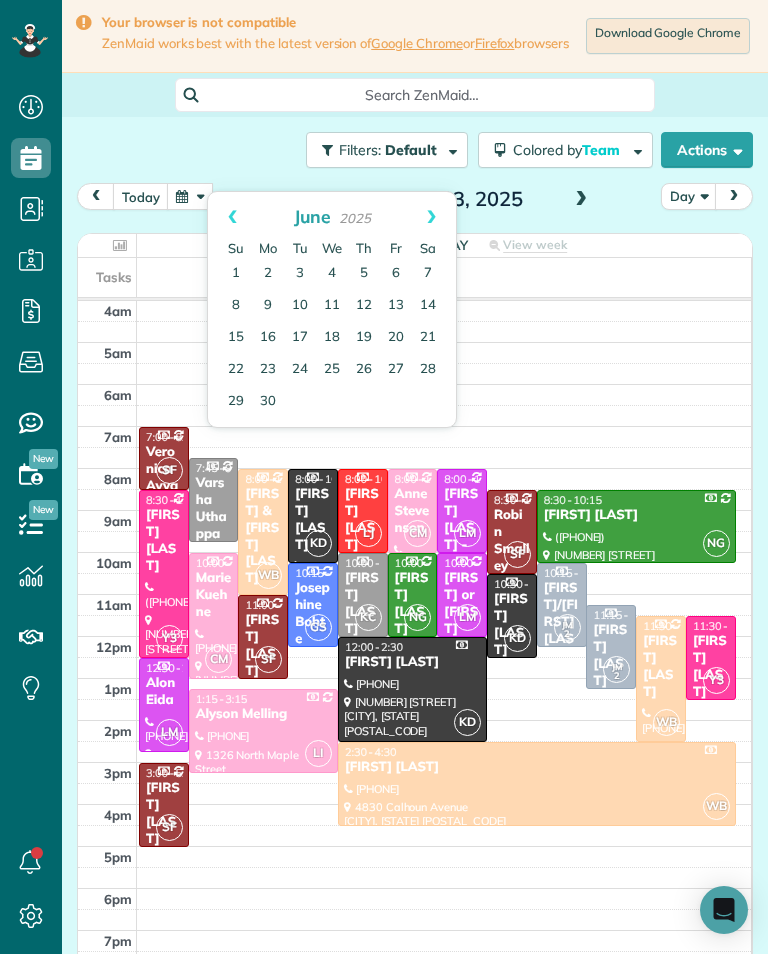 click on "6" at bounding box center (396, 274) 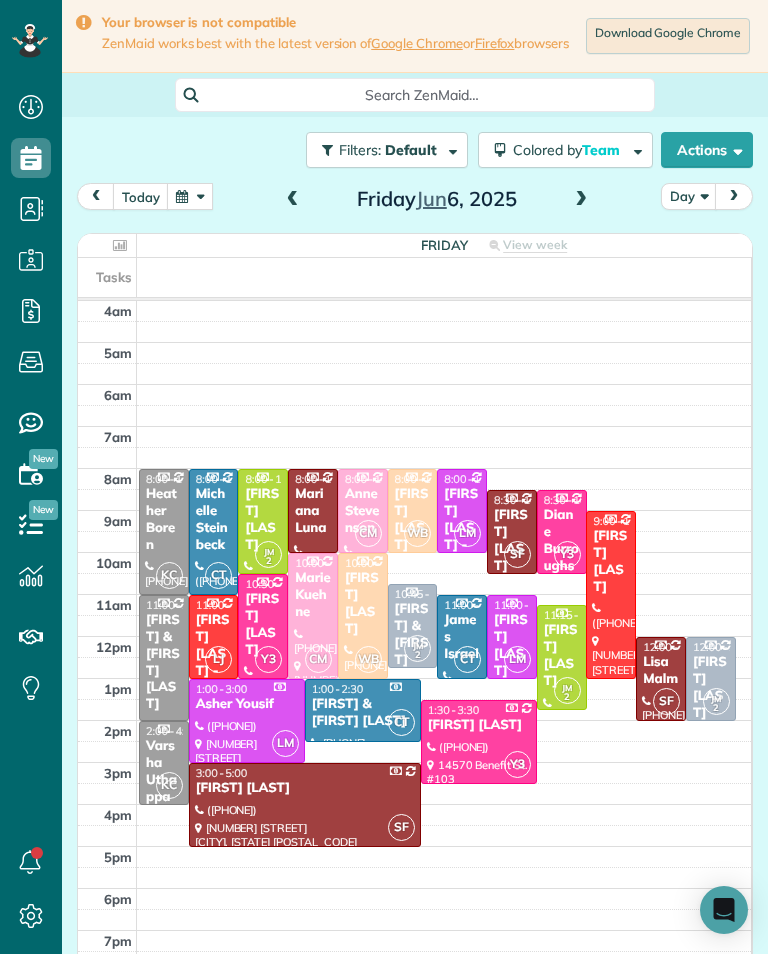 click at bounding box center (190, 196) 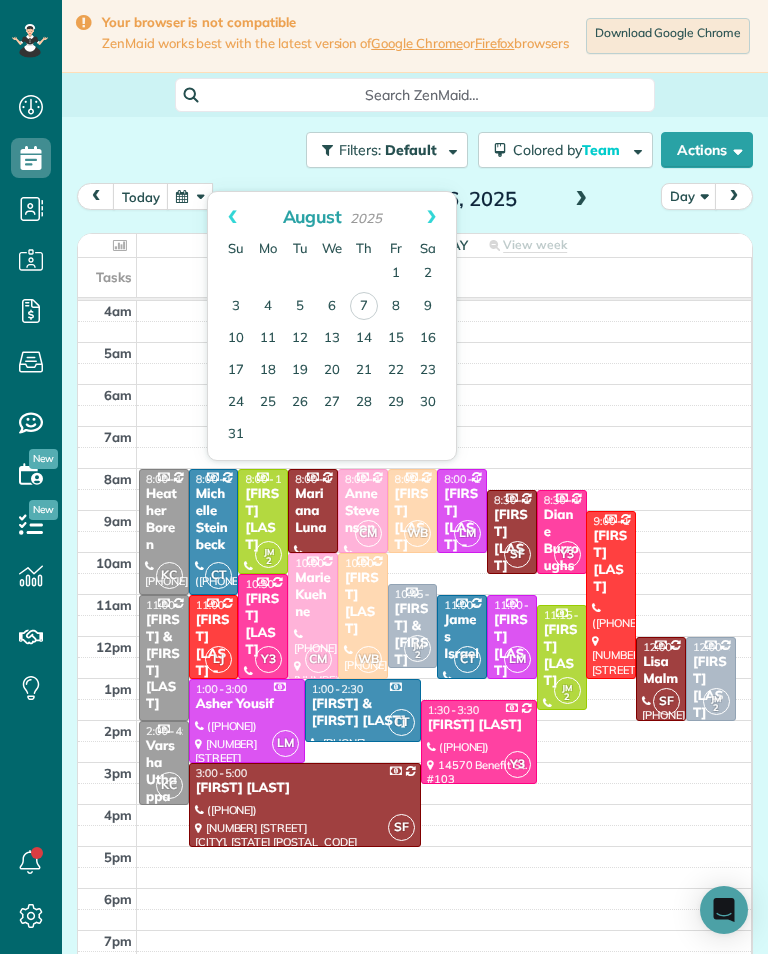 click on "Prev" at bounding box center (232, 217) 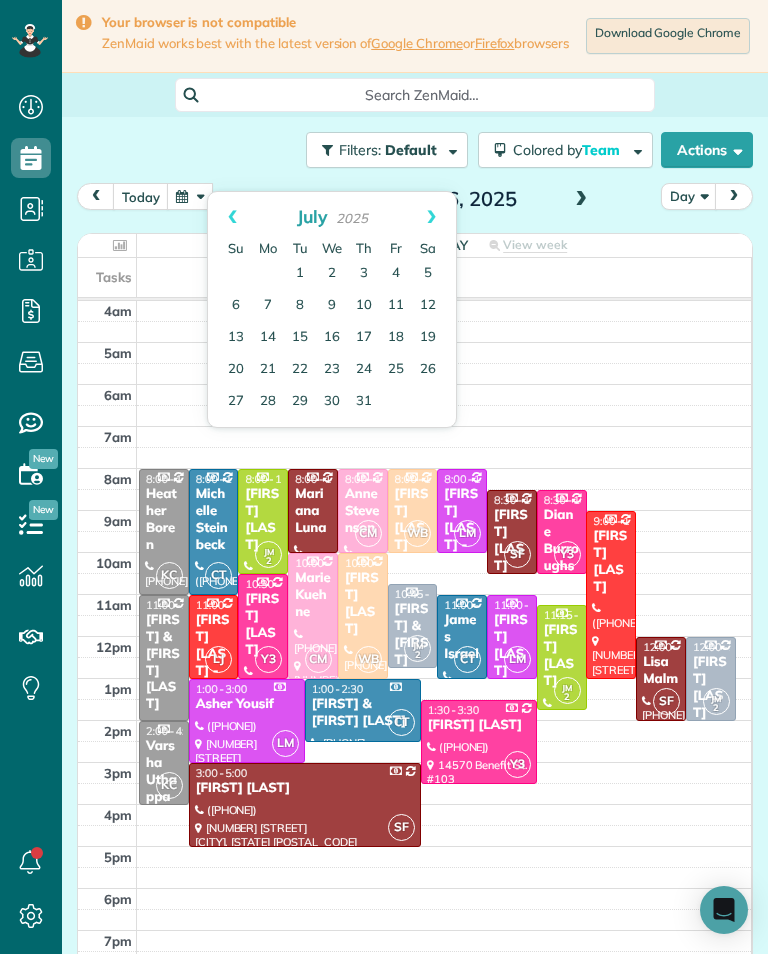 click on "Prev" at bounding box center [232, 217] 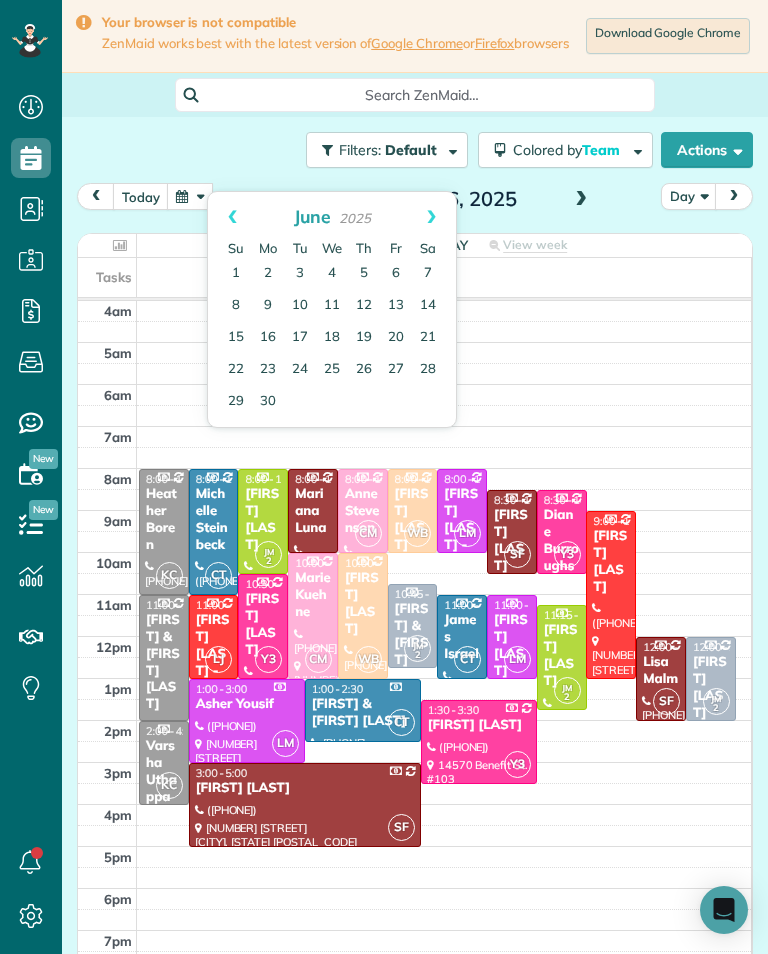 click on "Prev" at bounding box center (232, 217) 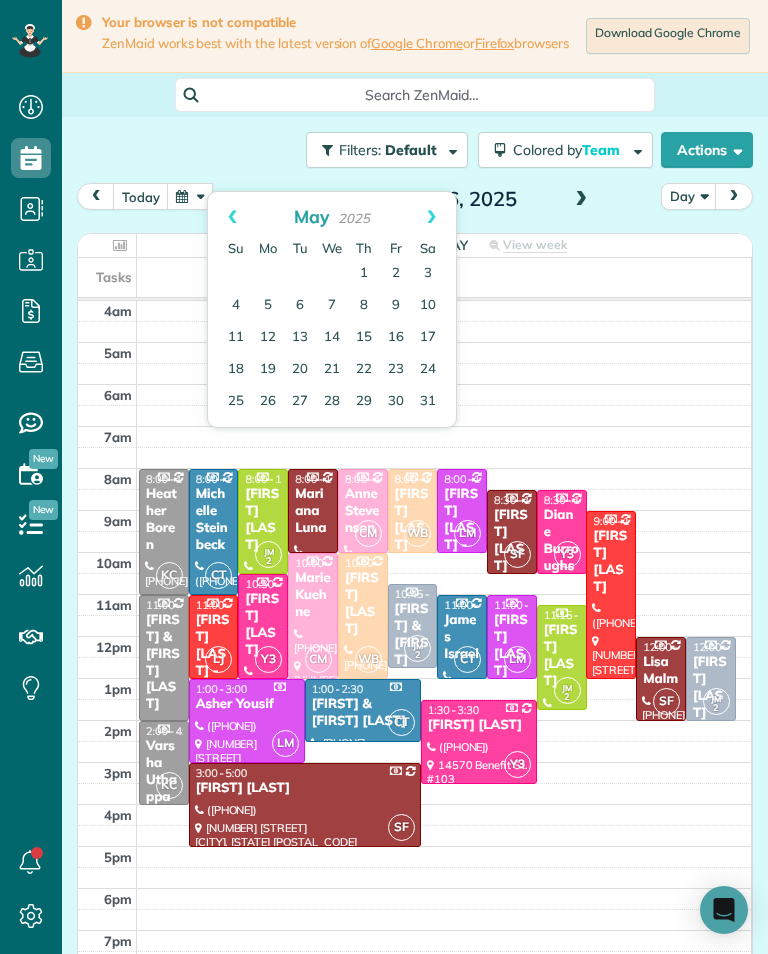 click on "30" at bounding box center [396, 402] 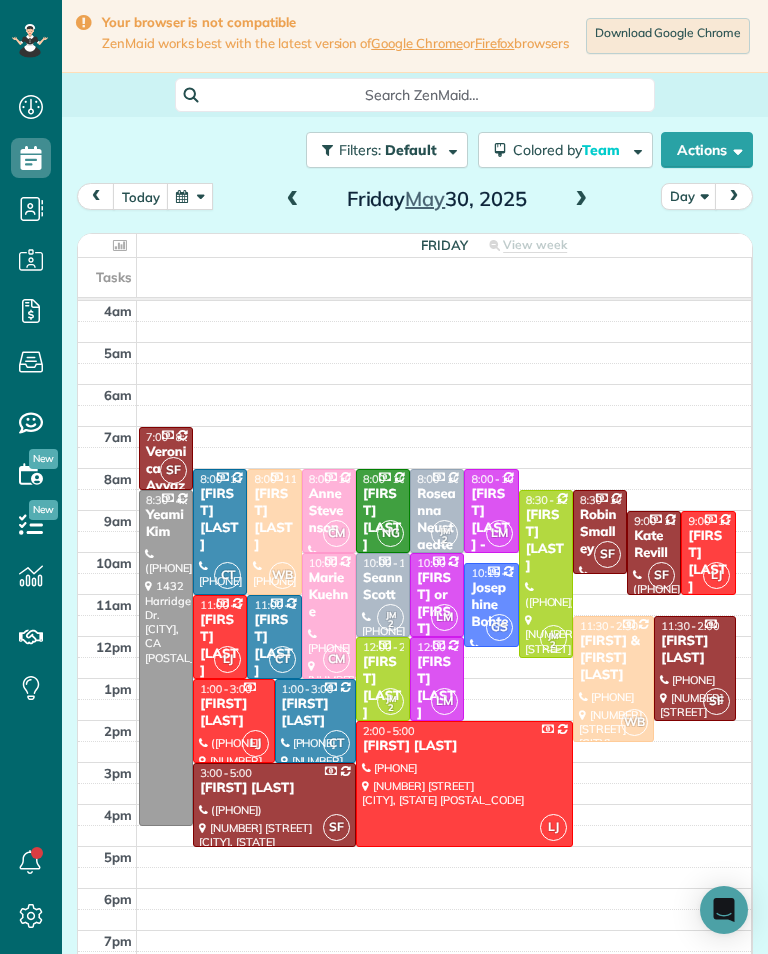 click on "Jadelyn Breier" at bounding box center [233, 713] 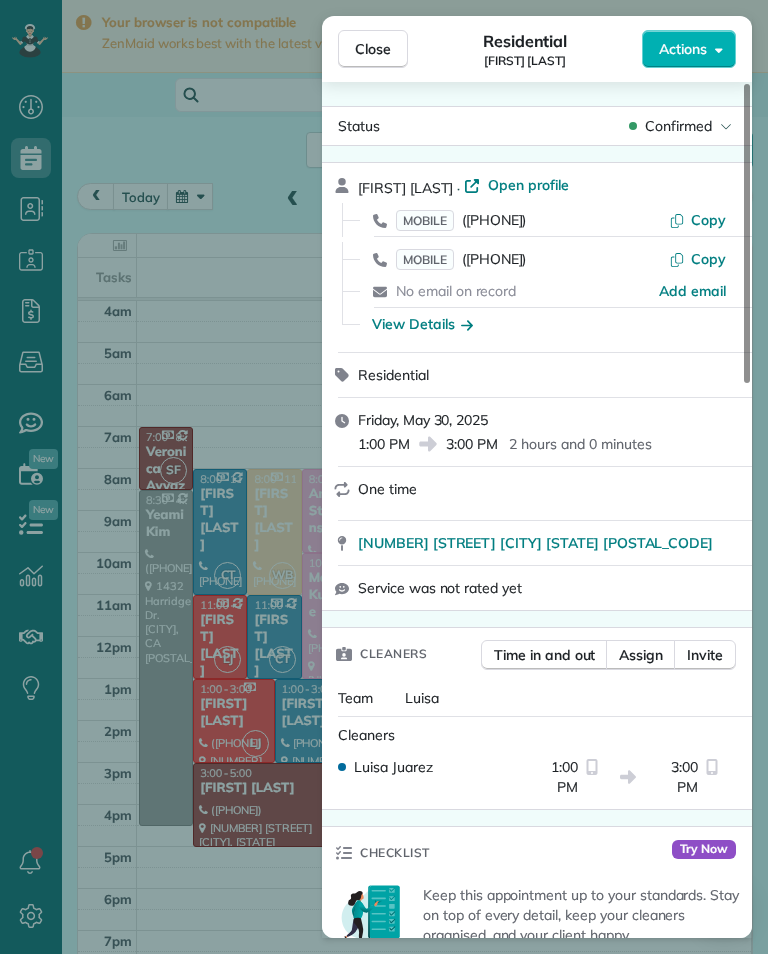 click on "(509) 380-2455" at bounding box center (494, 259) 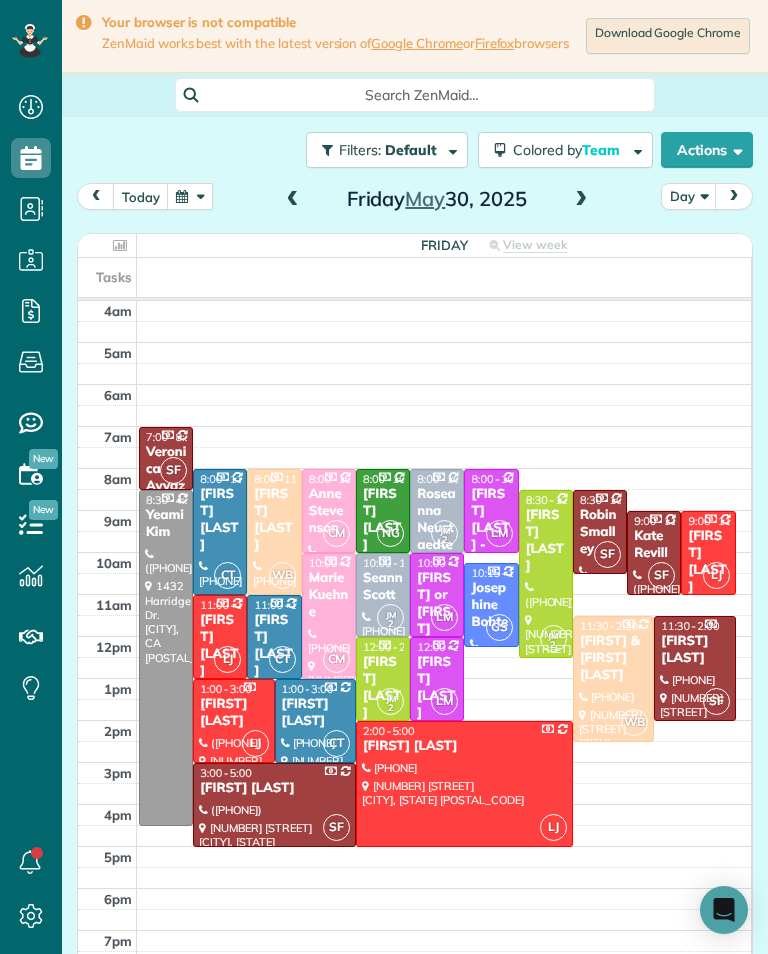 click on "[FIRST] [LAST]" at bounding box center [464, 746] 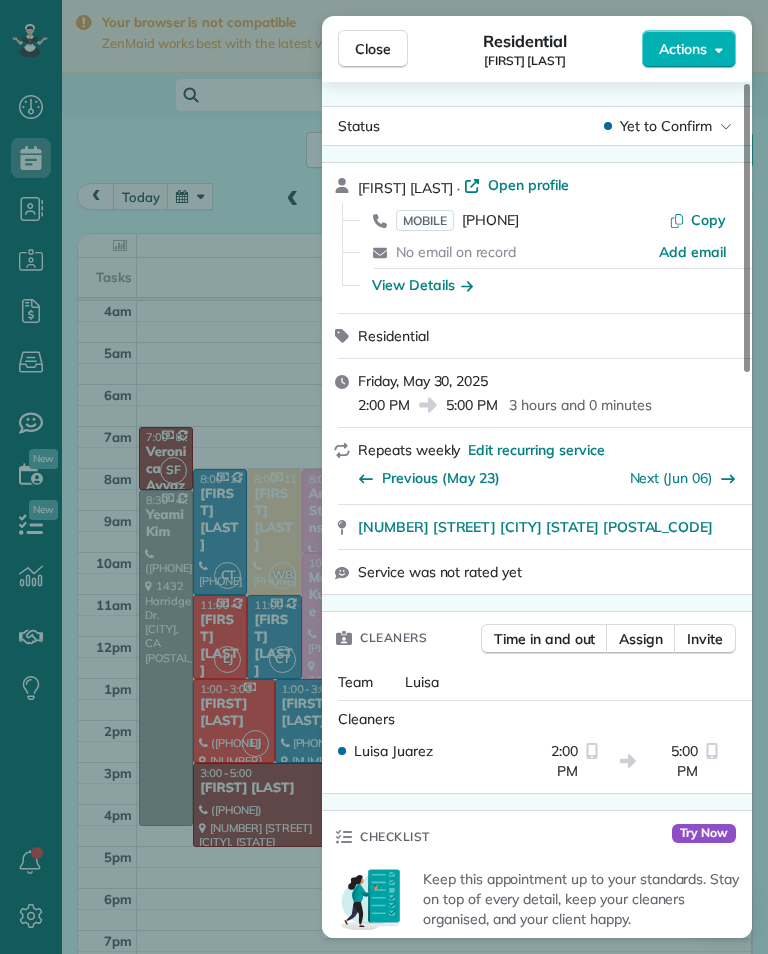 click on "([PHONE]) [PHONE]" at bounding box center (490, 220) 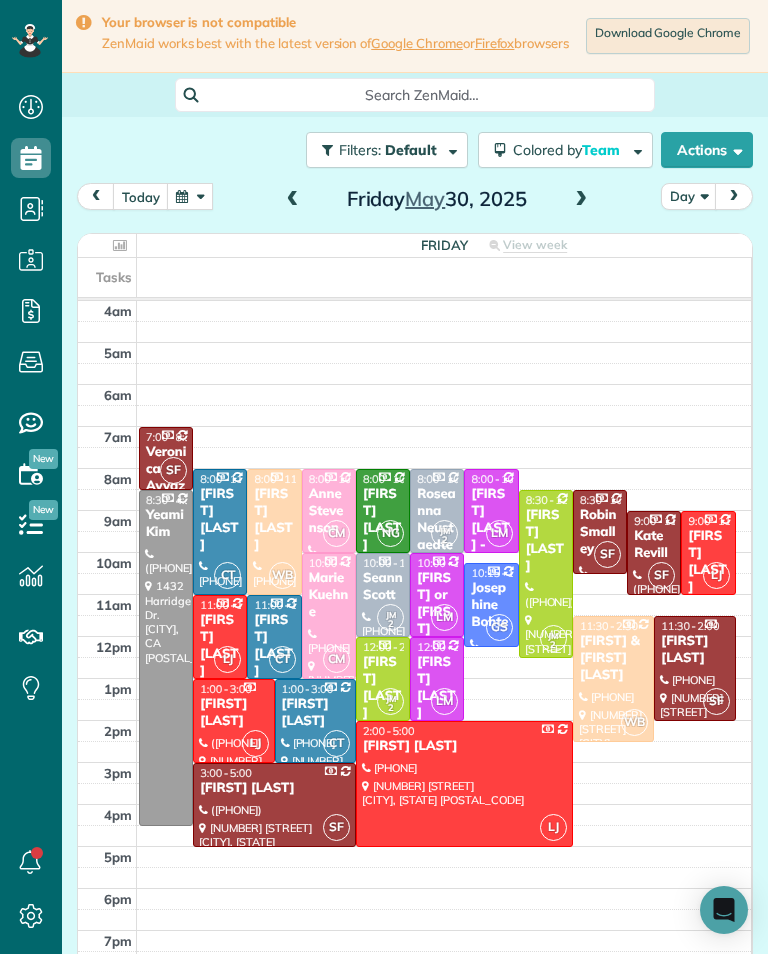 click on "Diane McManamon" at bounding box center [220, 646] 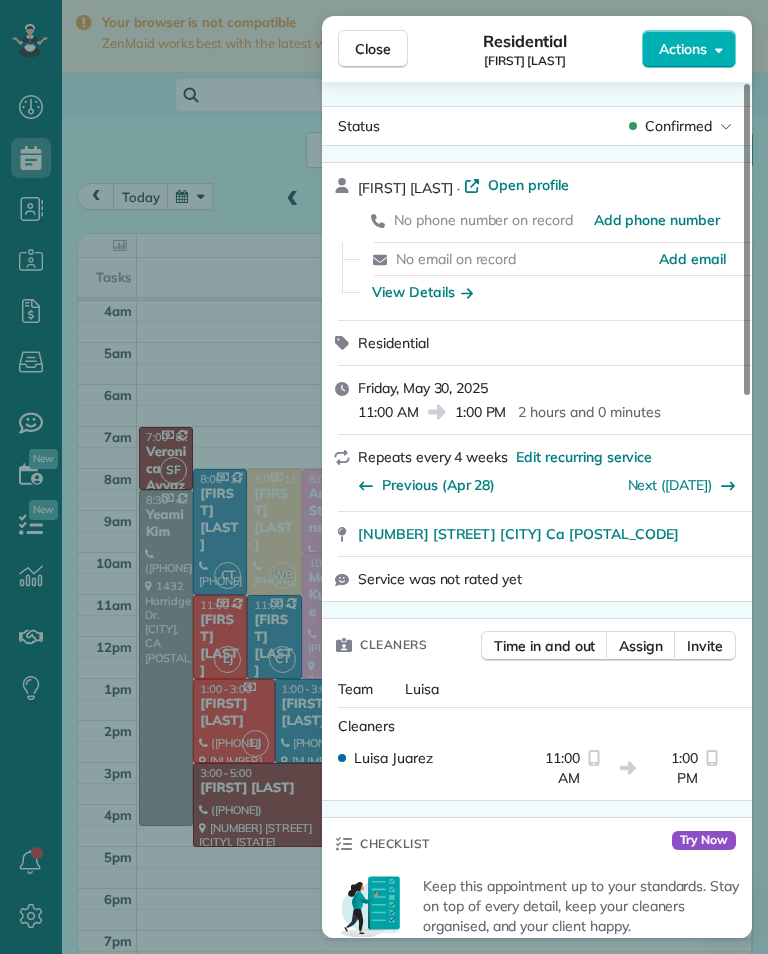 click on "Close Residential Diane McManamon Actions Status Confirmed Diane McManamon · Open profile No phone number on record Add phone number No email on record Add email View Details Residential Friday, May 30, 2025 11:00 AM 1:00 PM 2 hours and 0 minutes Repeats every 4 weeks Edit recurring service Previous (Apr 28) Next (Jun 24) 2522 Orange Ave La Cresenta Ca 91214 Service was not rated yet Cleaners Time in and out Assign Invite Team Luisa Cleaners Luisa   Juarez 11:00 AM 1:00 PM Checklist Try Now Keep this appointment up to your standards. Stay on top of every detail, keep your cleaners organised, and your client happy. Assign a checklist Watch a 5 min demo Billing Billing actions Service Service Price (1x $135.00) $135.00 Add an item Overcharge $0.00 Discount $0.00 Coupon discount - Primary tax - Secondary tax - Total appointment price $135.00 Tips collected $0.00 Paid Total including tip $135.00 Get paid online in no-time! Send an invoice and reward your cleaners with tips Charge customer credit card Key # Notes" at bounding box center (384, 477) 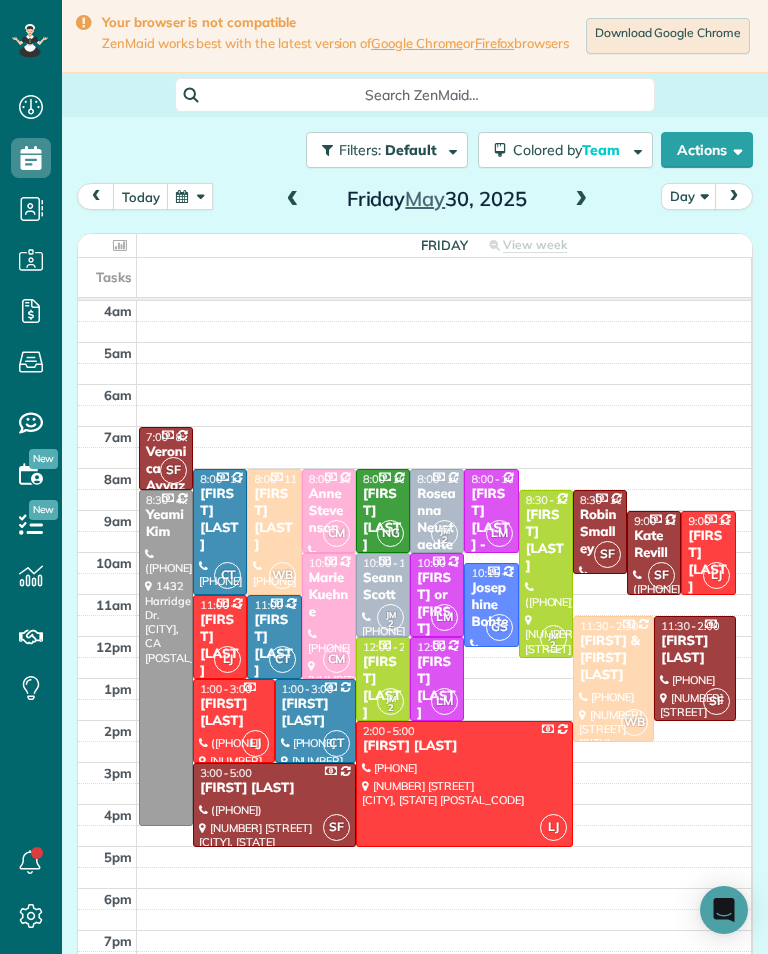 click at bounding box center (190, 196) 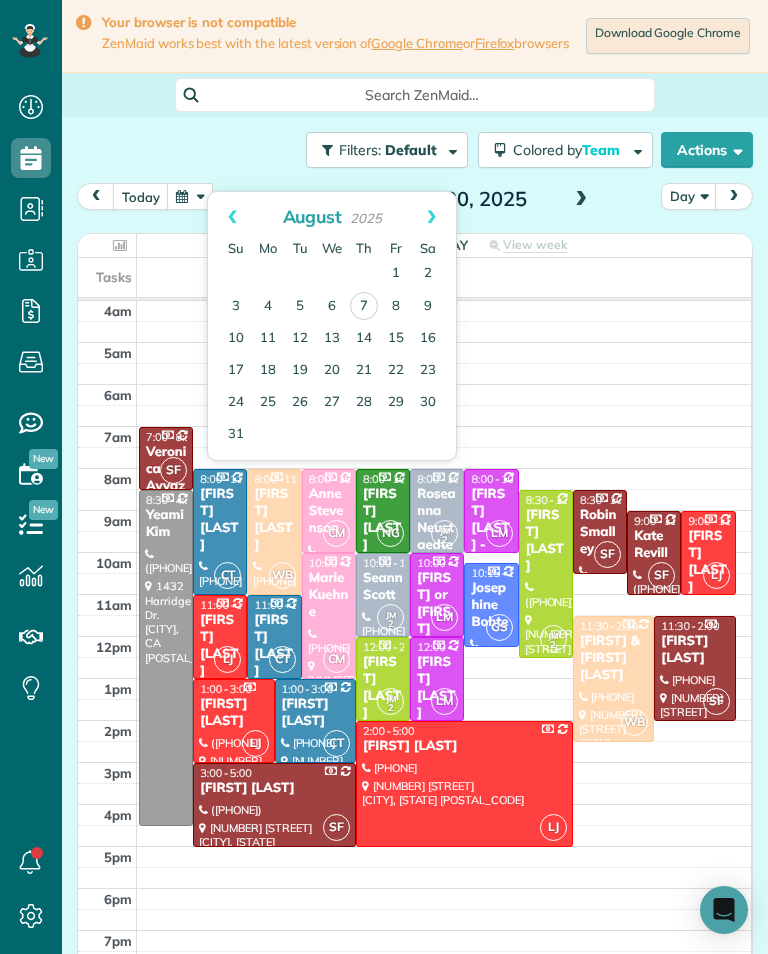 click on "Prev" at bounding box center (232, 217) 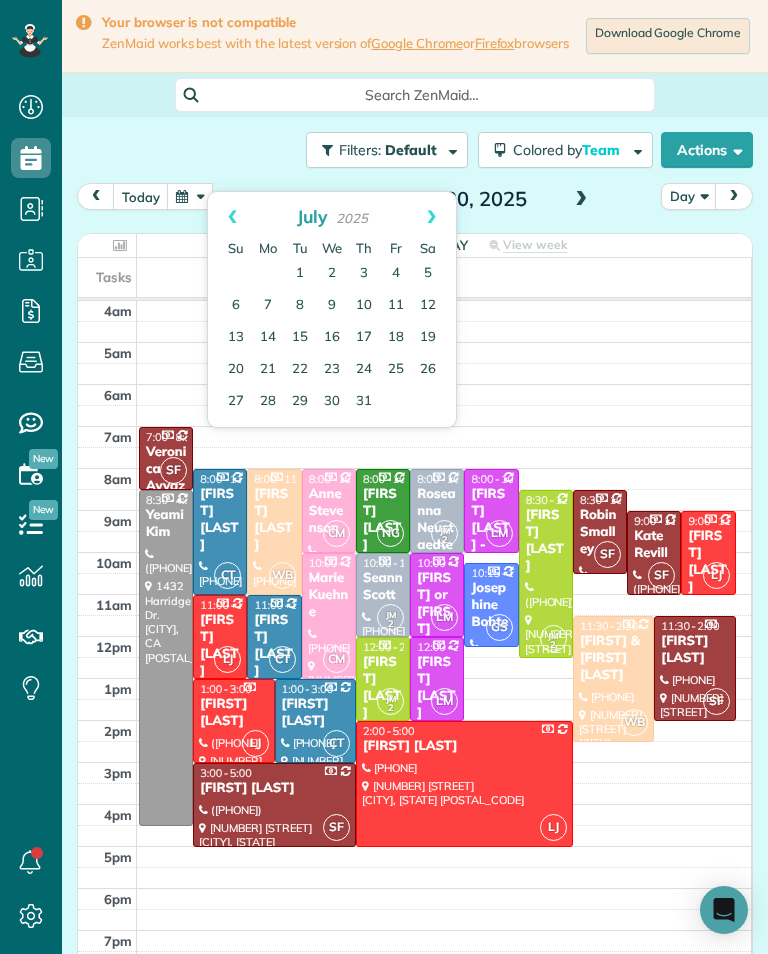 click on "Prev" at bounding box center [232, 217] 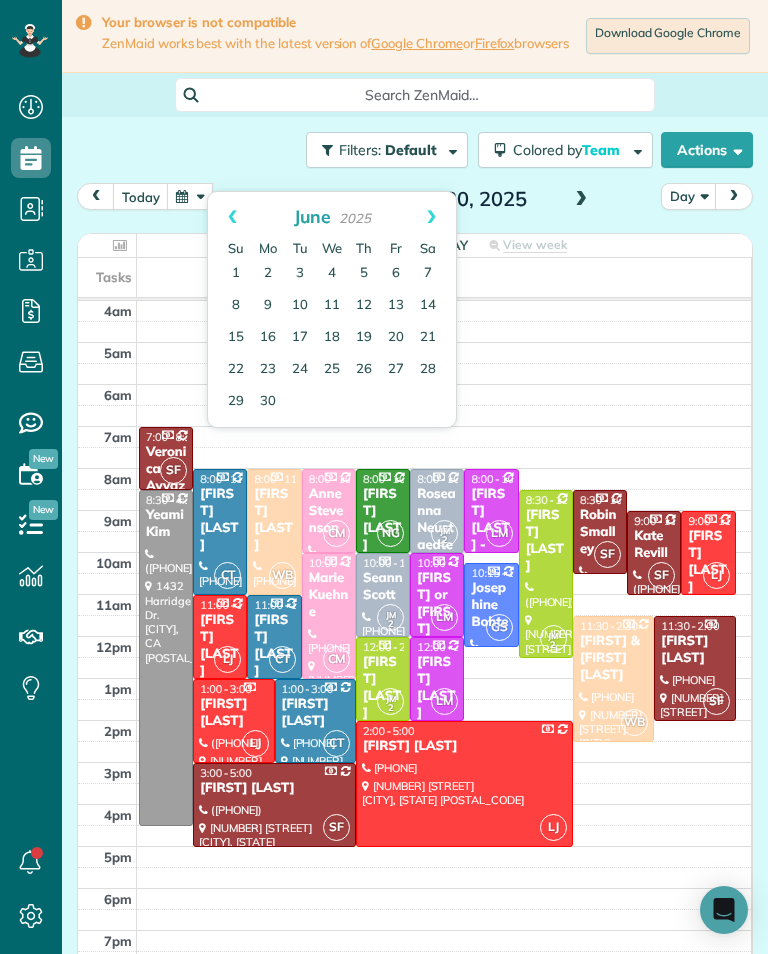 click on "Prev" at bounding box center [232, 217] 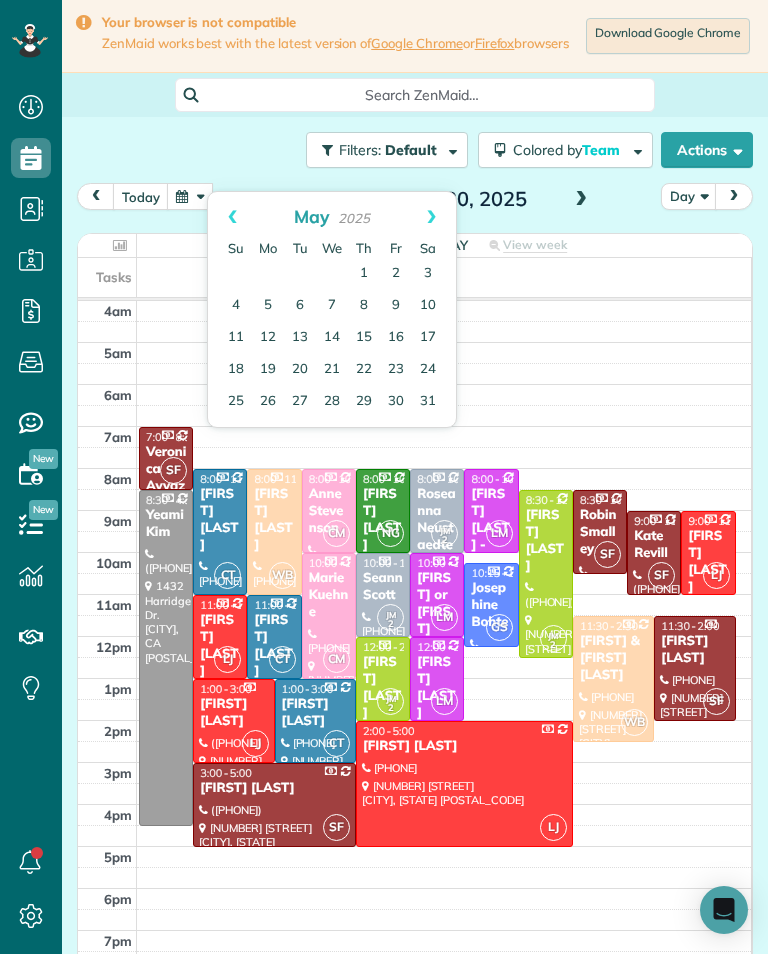 click on "23" at bounding box center [396, 370] 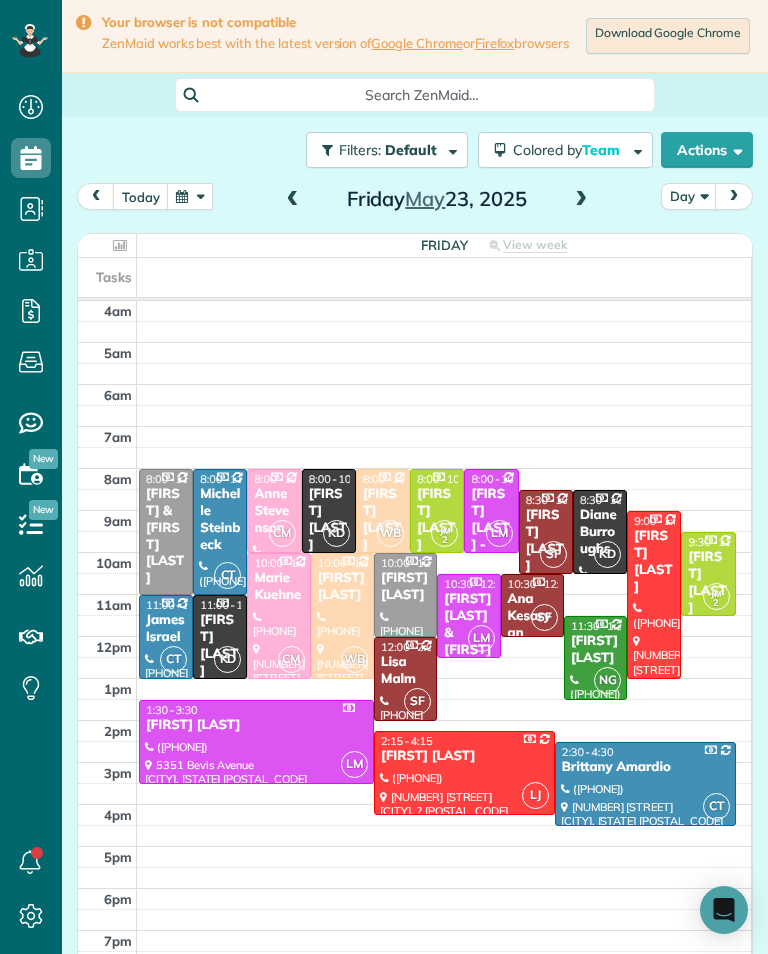 click at bounding box center (190, 196) 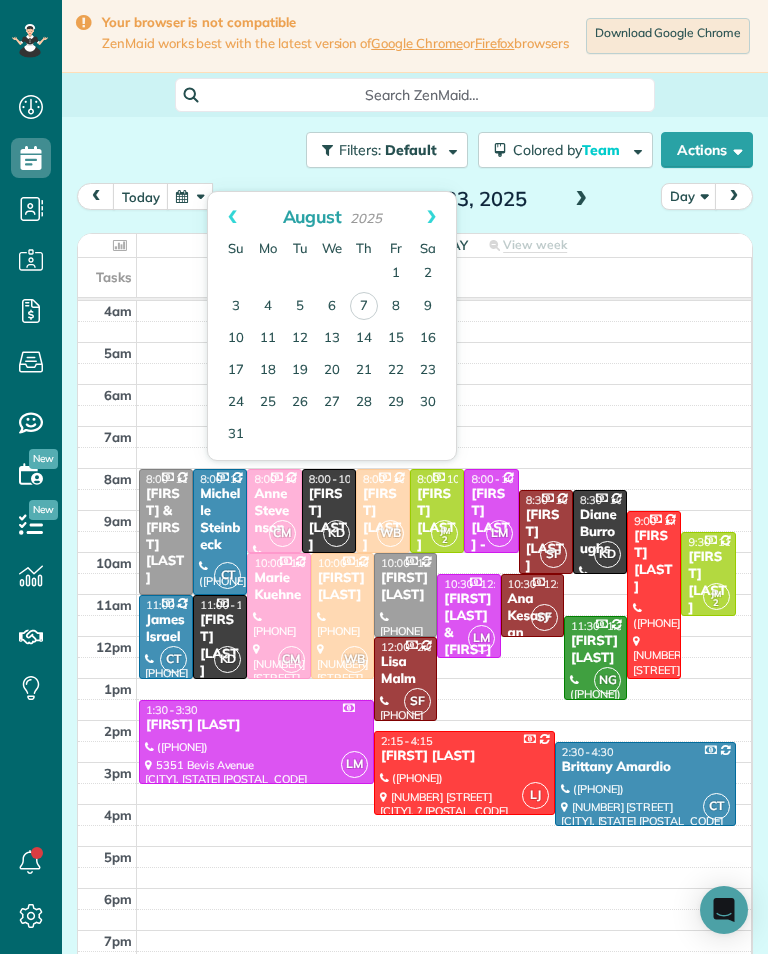 click on "Prev" at bounding box center (232, 217) 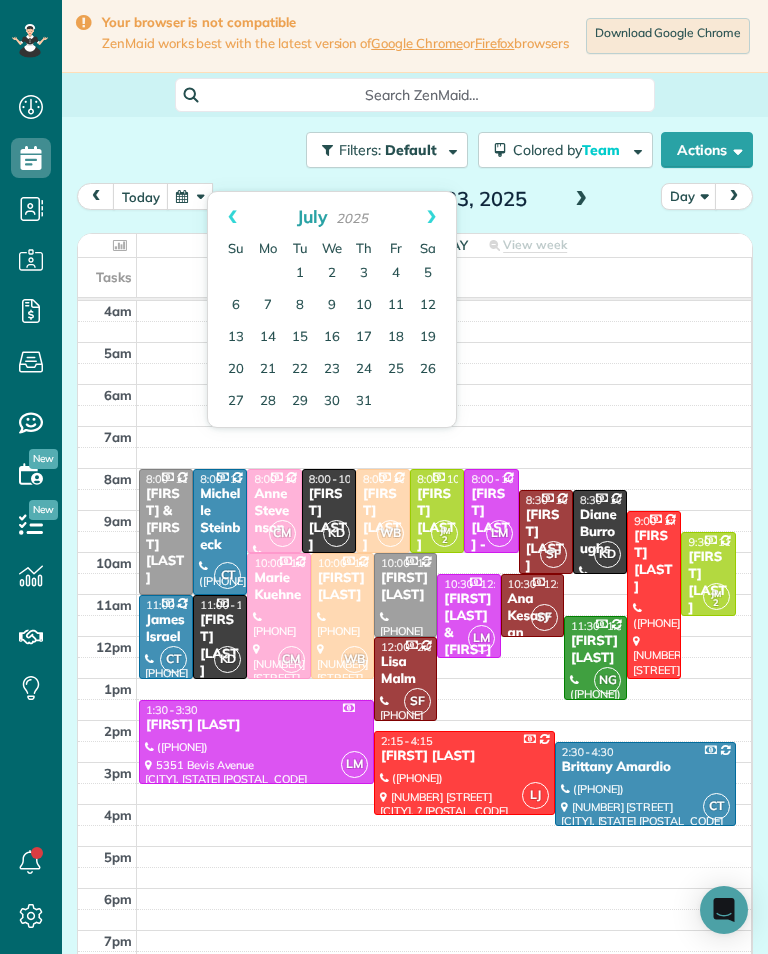 click on "Prev" at bounding box center (232, 217) 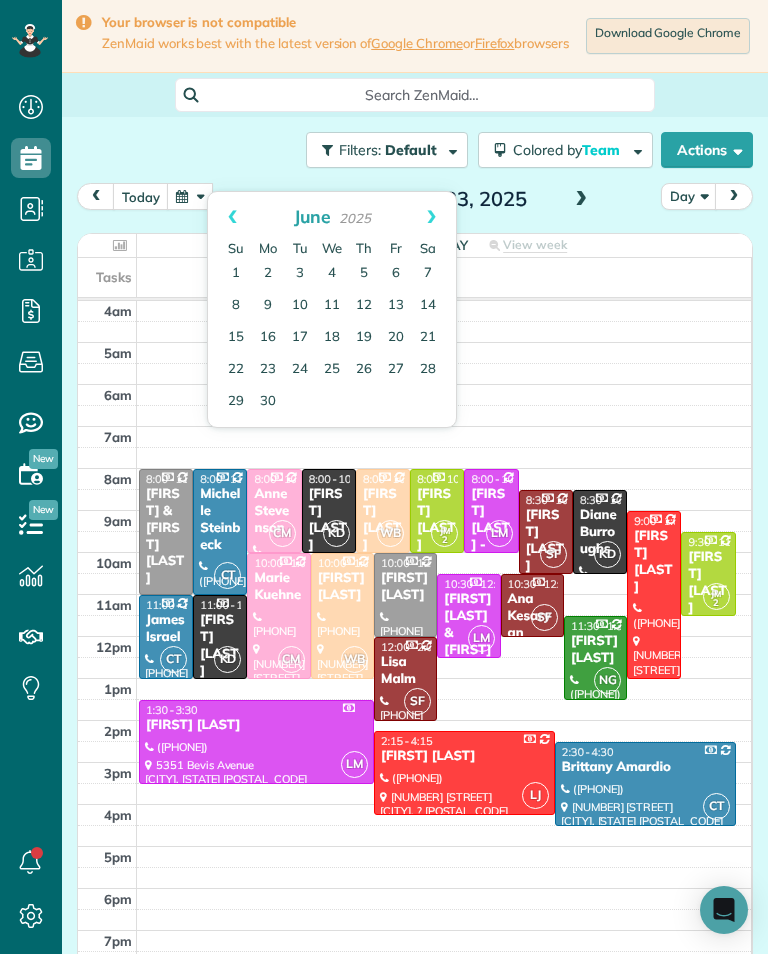 click on "Prev" at bounding box center [232, 217] 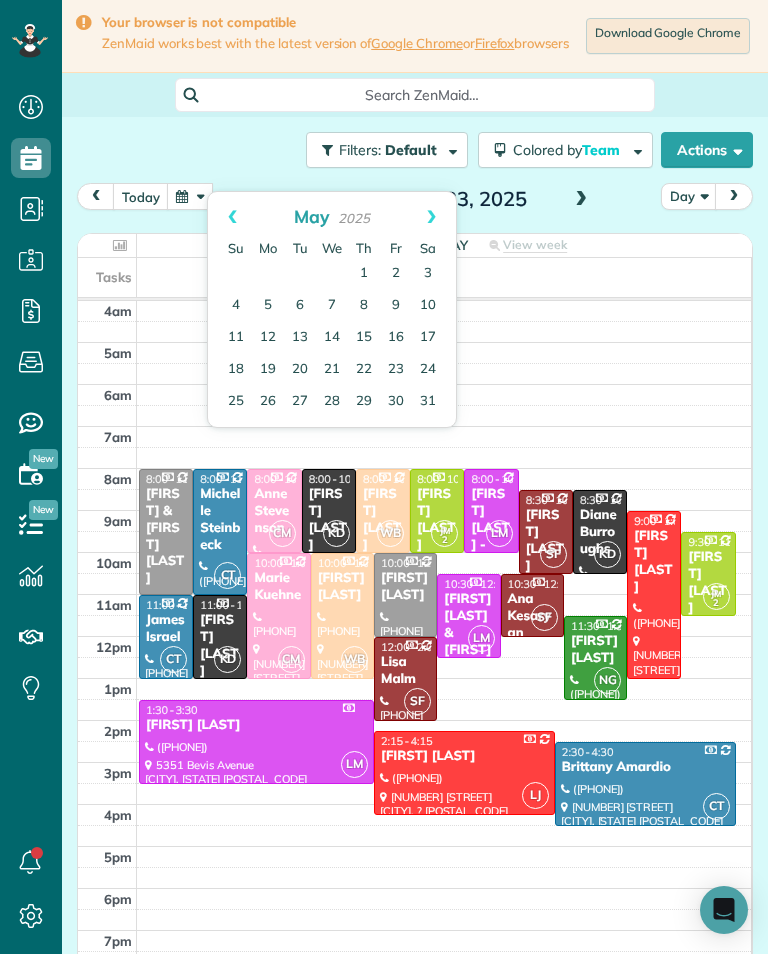 click on "Next" at bounding box center [431, 217] 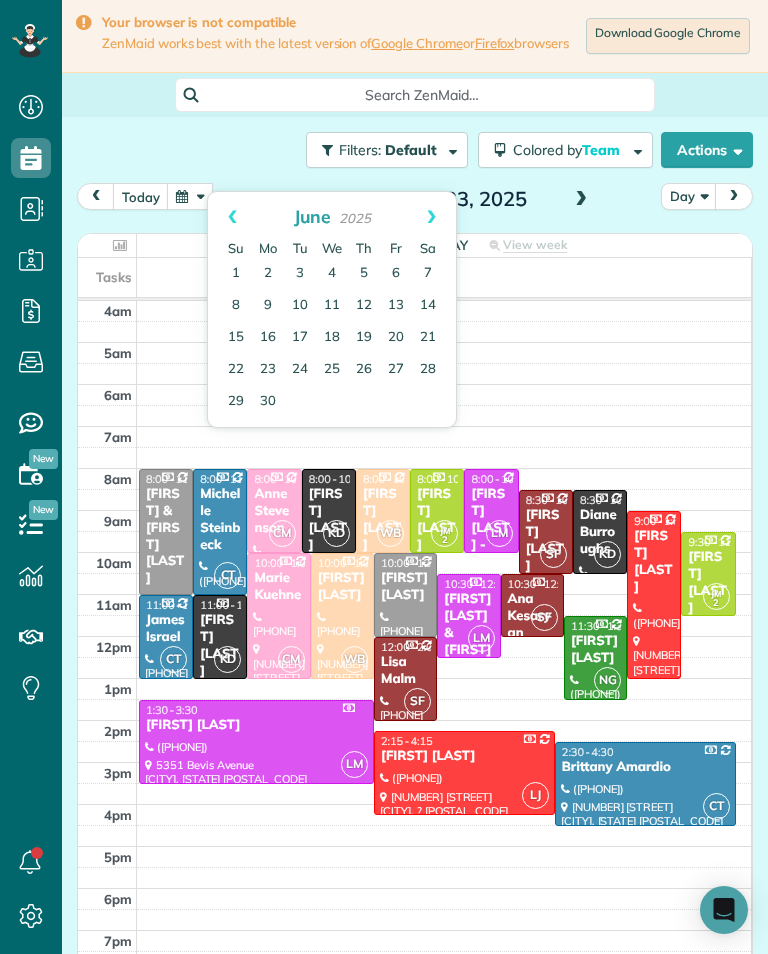click on "13" at bounding box center [396, 306] 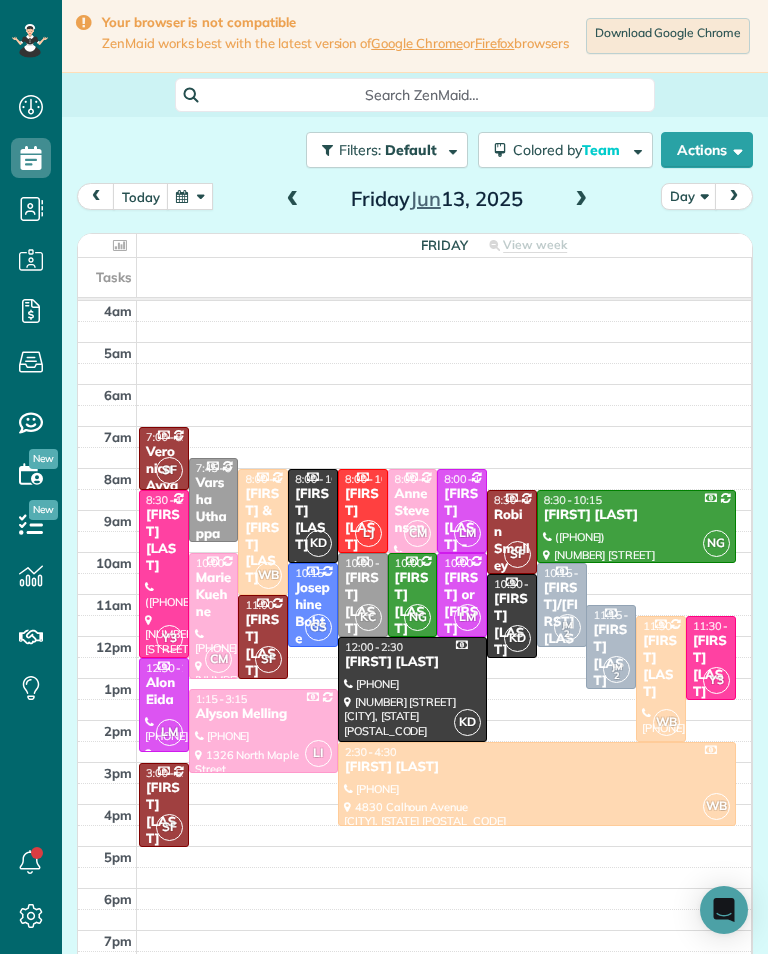 click at bounding box center [190, 196] 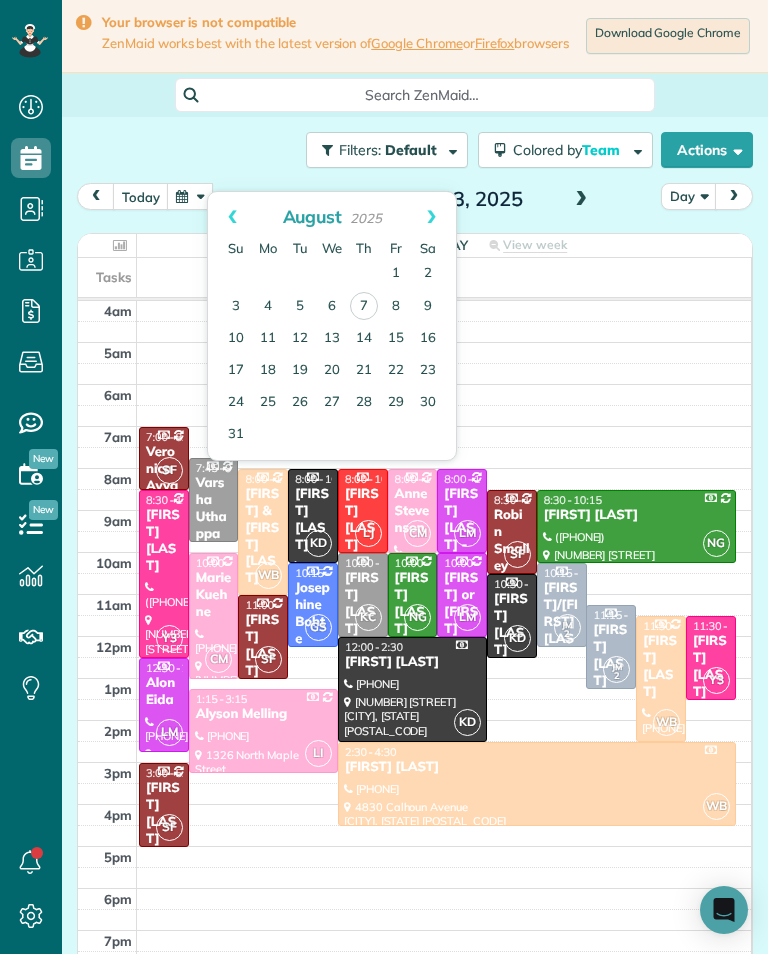 click on "today" at bounding box center [141, 196] 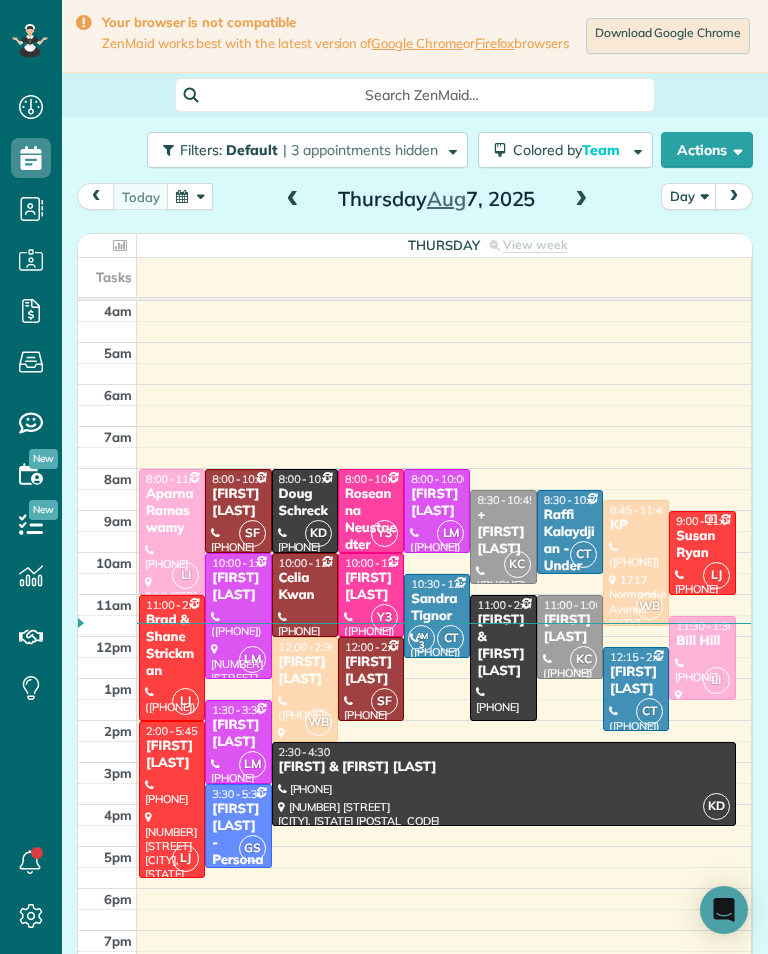 scroll, scrollTop: 985, scrollLeft: 62, axis: both 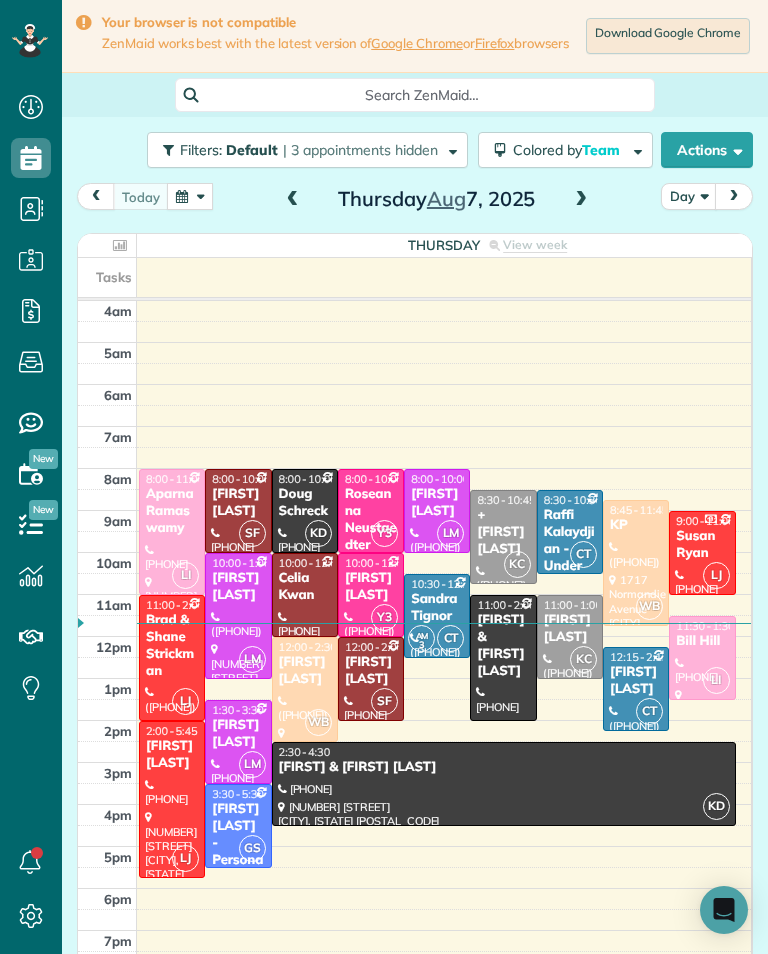 click at bounding box center (581, 200) 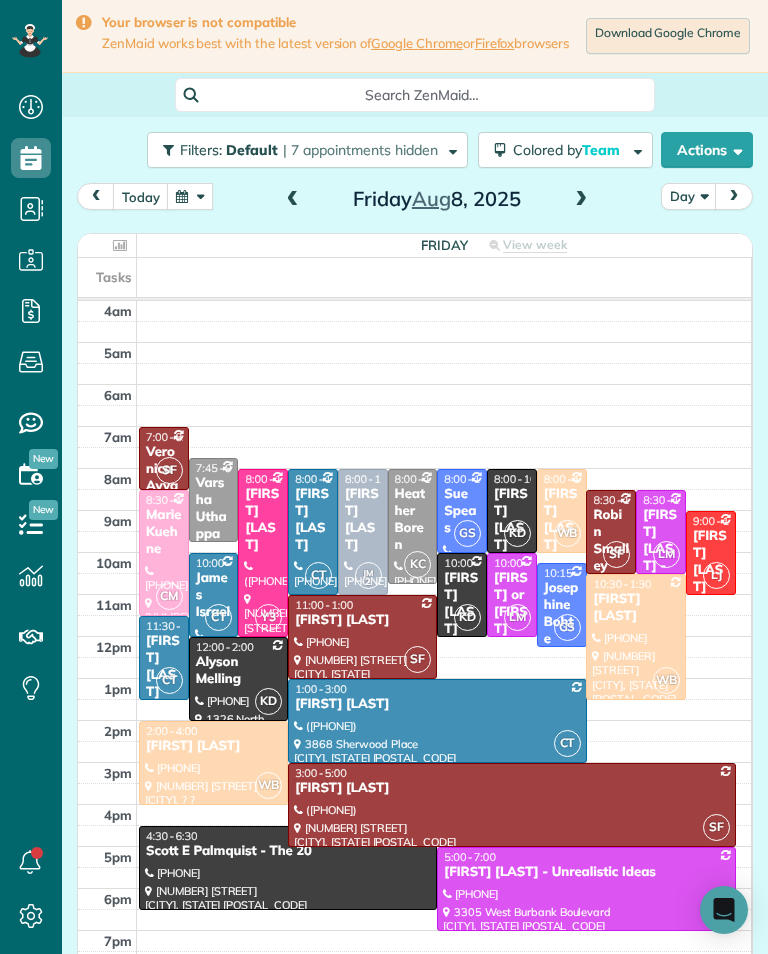 click at bounding box center (190, 196) 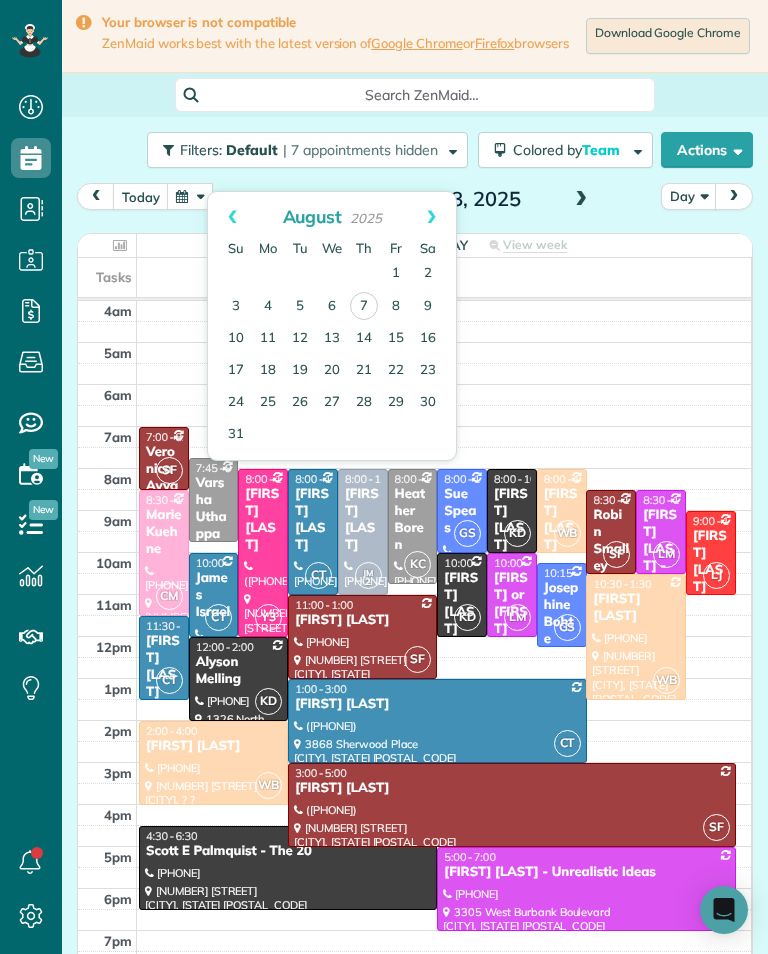 click on "26" at bounding box center [300, 403] 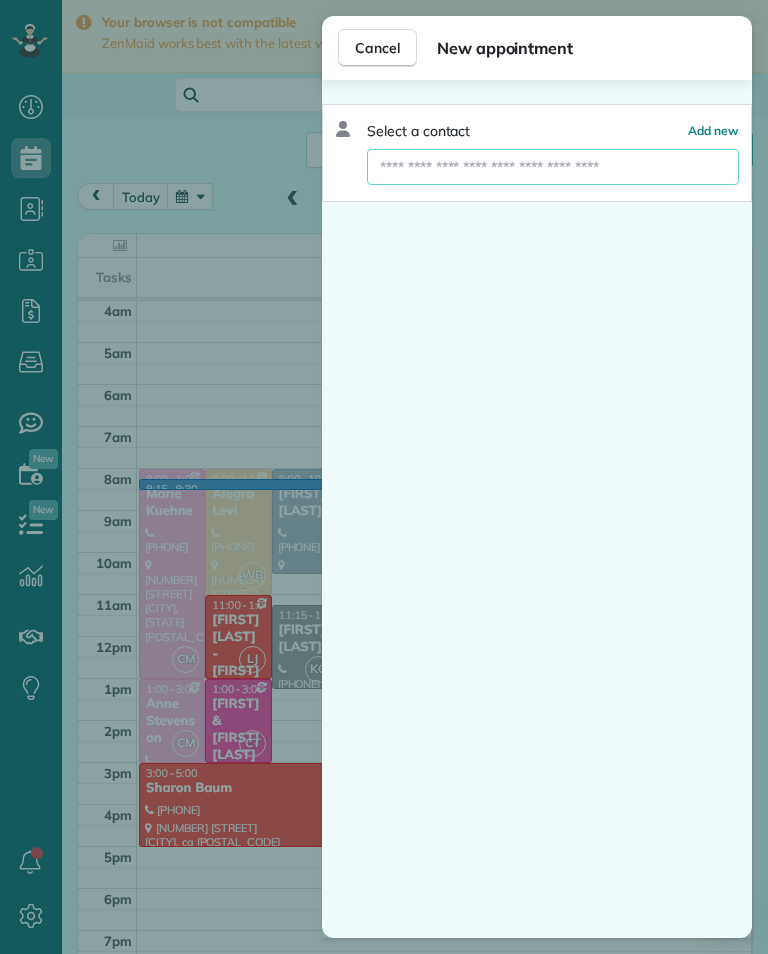 click at bounding box center [553, 167] 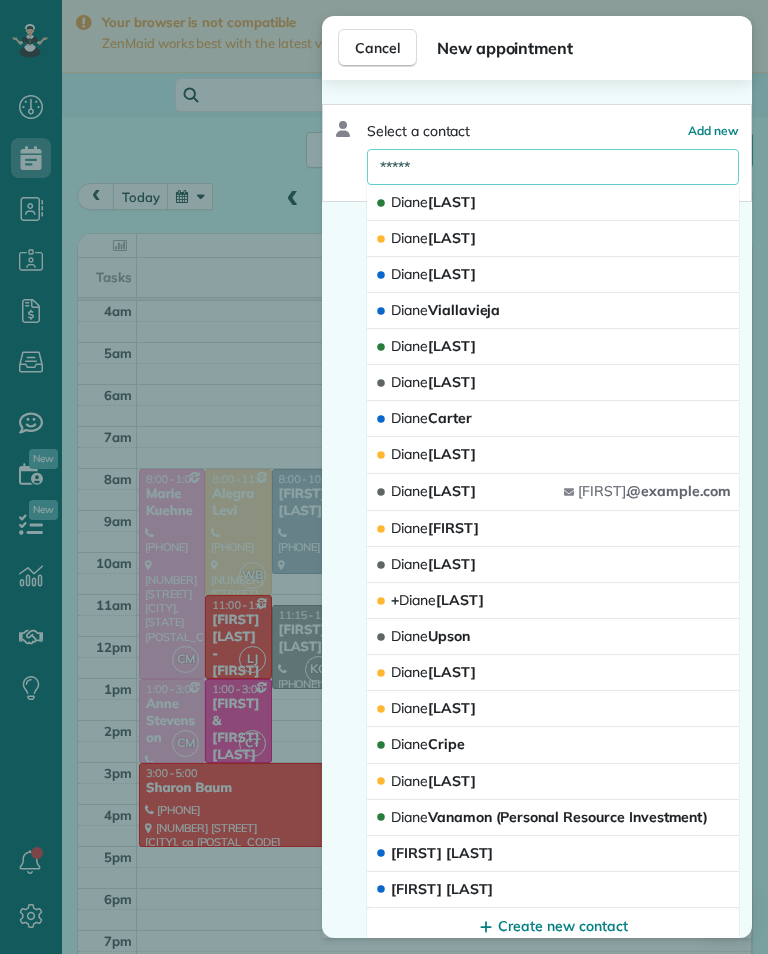 type on "*****" 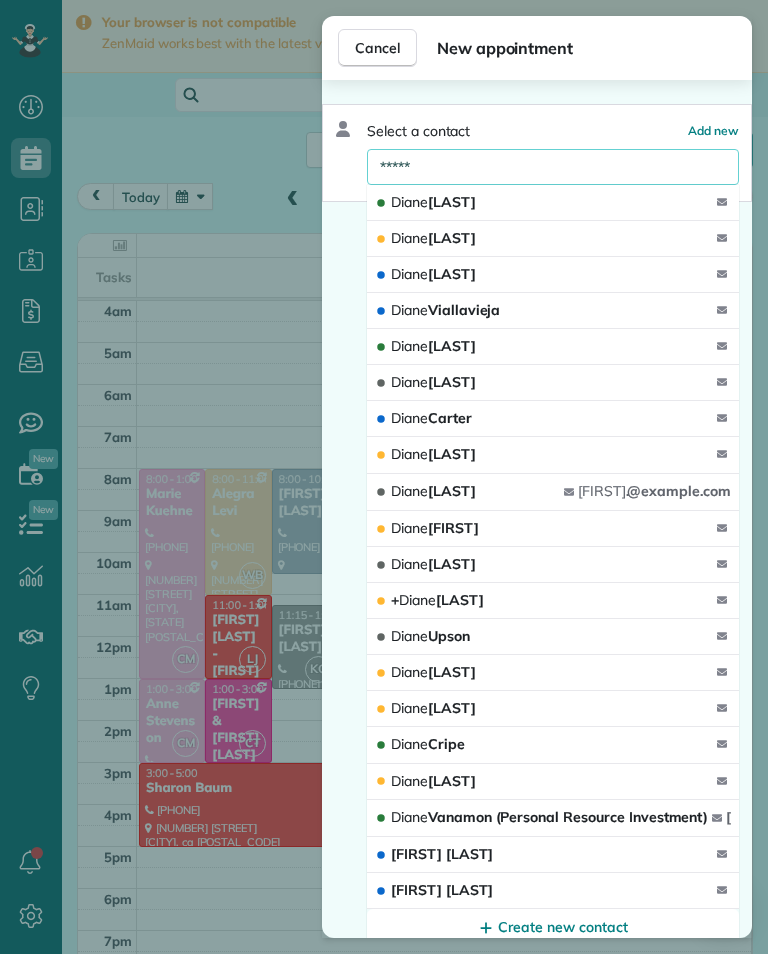 click on "+  Diane  Gonzales" at bounding box center [553, 601] 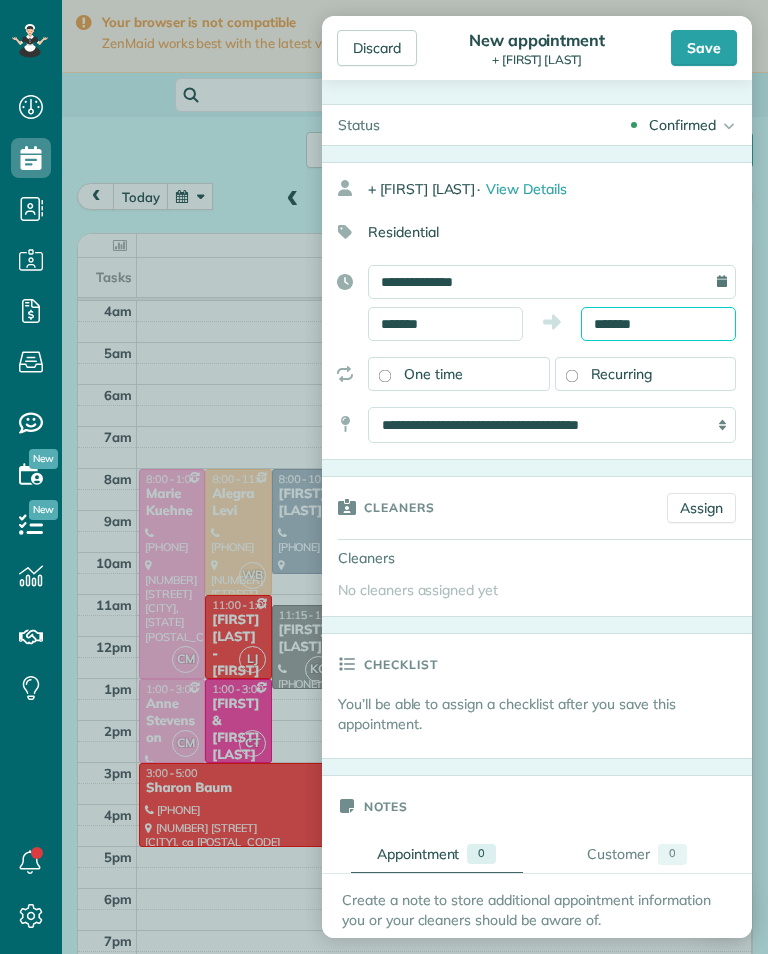 click on "*******" at bounding box center [658, 324] 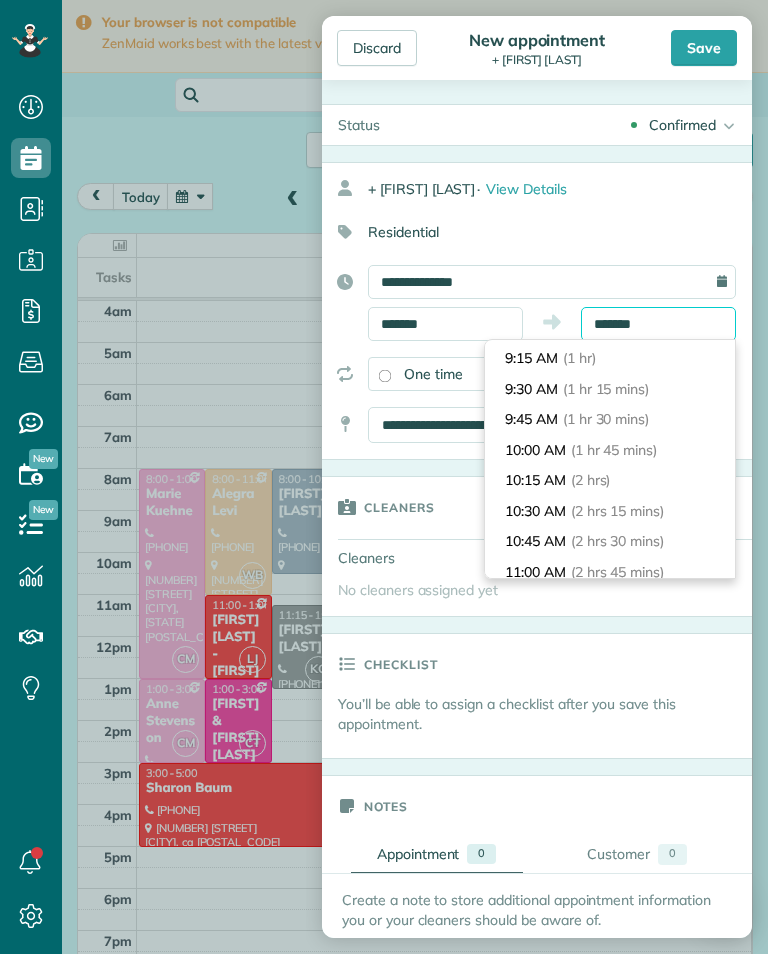 scroll, scrollTop: 117, scrollLeft: 0, axis: vertical 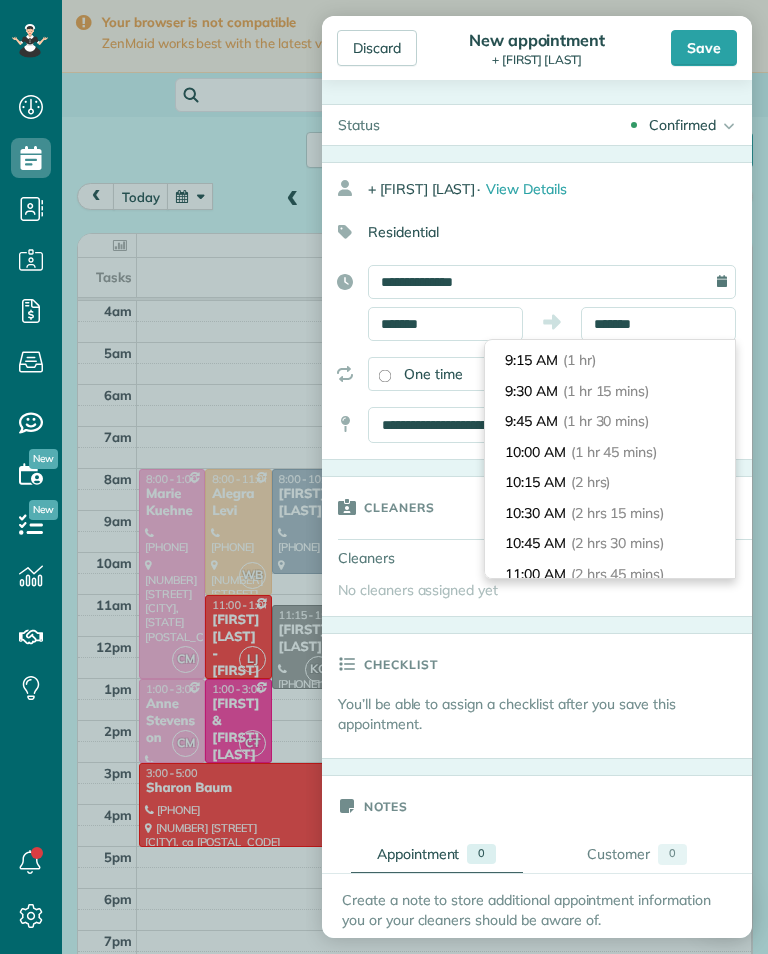 click on "10:15 AM  (2 hrs)" at bounding box center [610, 482] 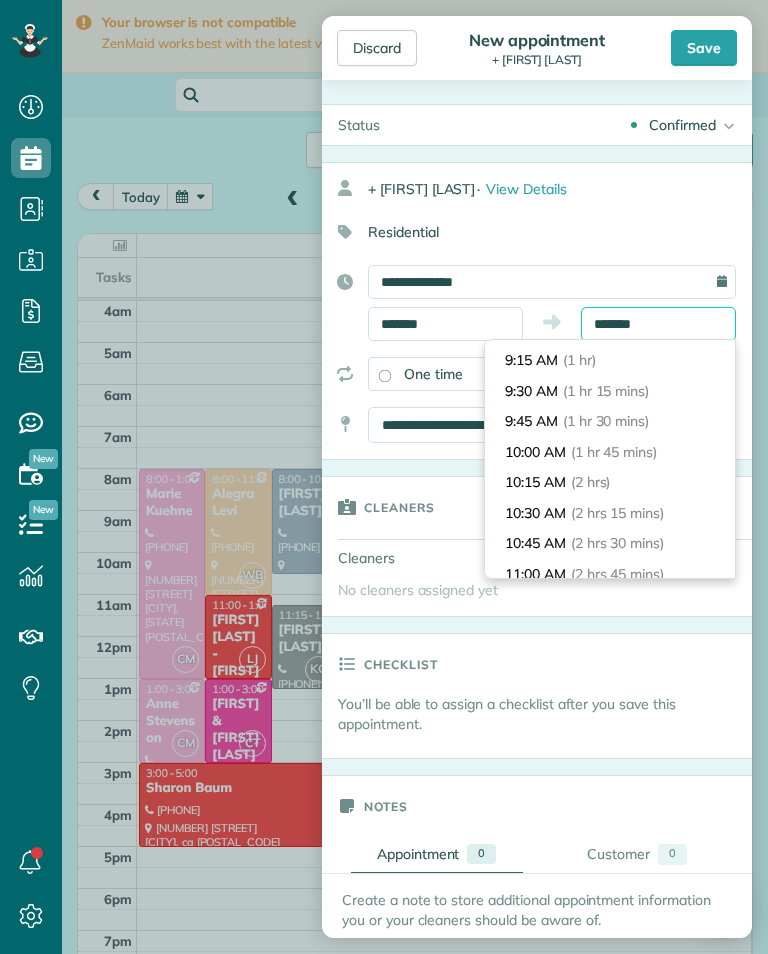 type on "********" 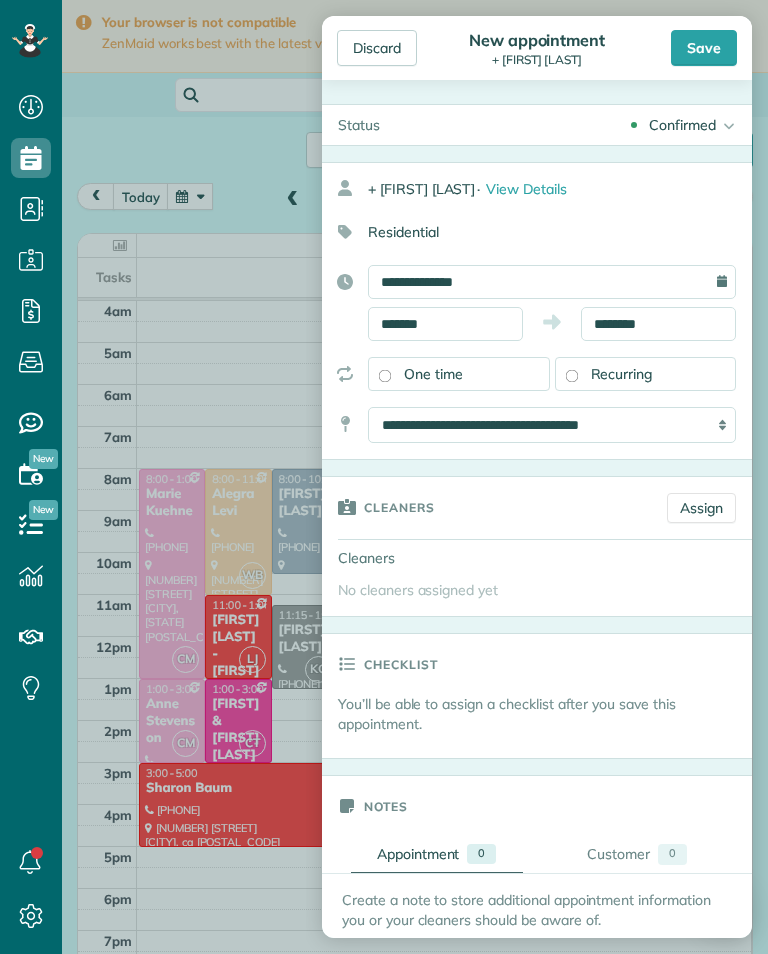 click on "Assign" at bounding box center (701, 508) 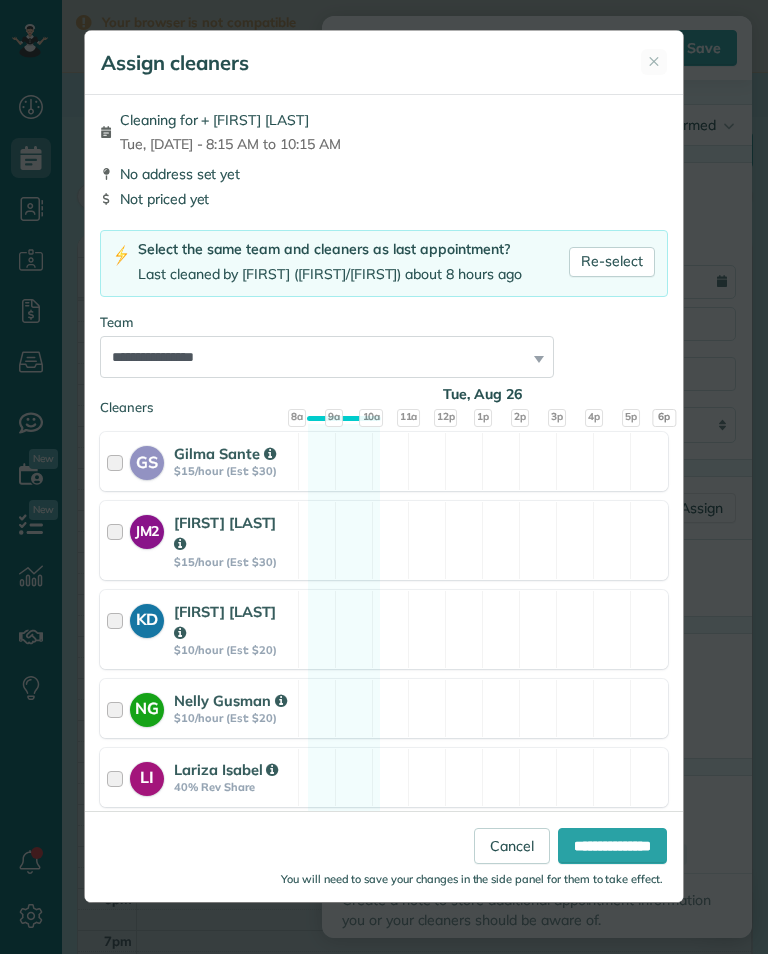 click on "Re-select" at bounding box center (612, 262) 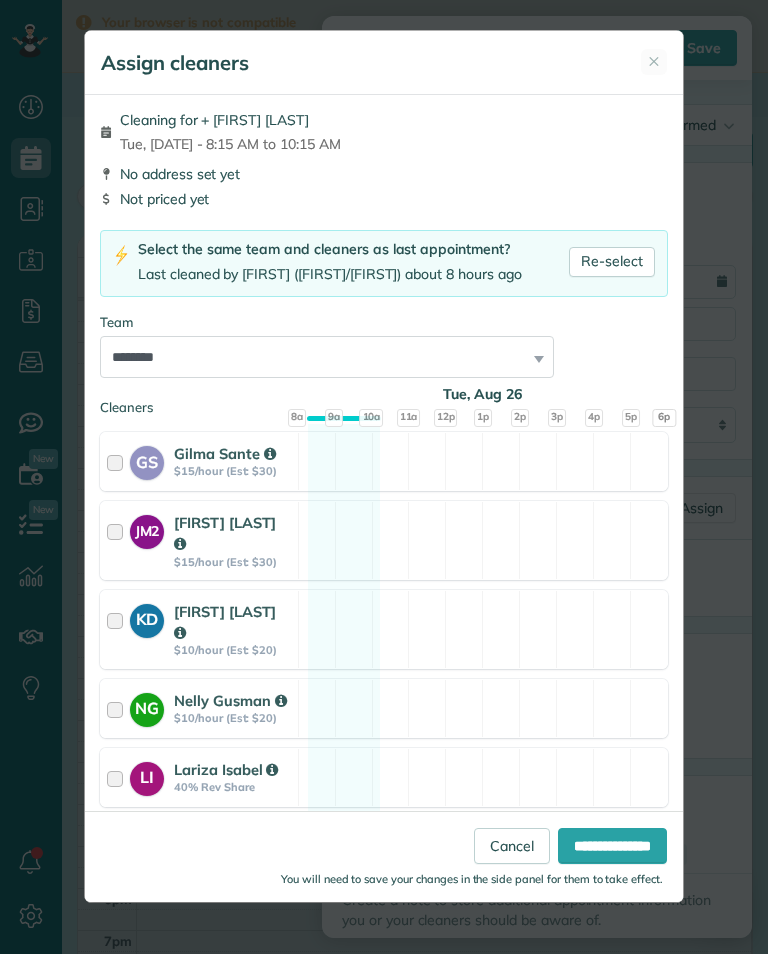 scroll, scrollTop: 0, scrollLeft: 0, axis: both 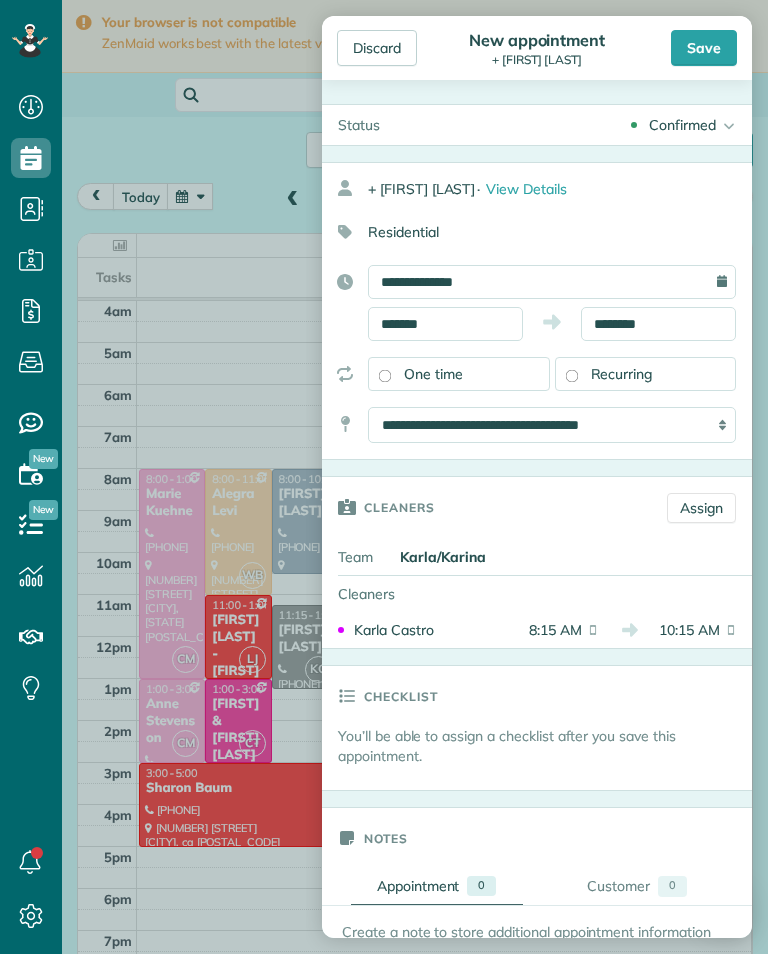 click on "Save" at bounding box center (704, 48) 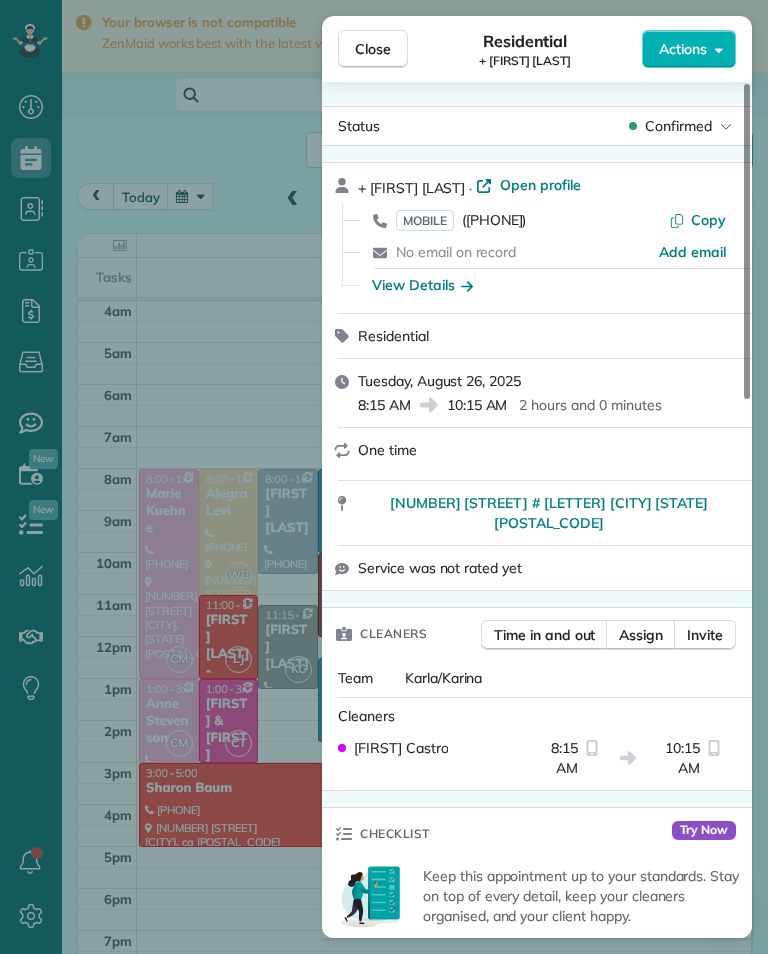 click on "Close Residential + Diane Gonzales Actions Status Confirmed + Diane Gonzales · Open profile MOBILE (310) 592-1177 Copy No email on record Add email View Details Residential Tuesday, August 26, 2025 8:15 AM 10:15 AM 2 hours and 0 minutes One time 6925 Hazeltine Ave #C Van Nuys CA 91401 Service was not rated yet Cleaners Time in and out Assign Invite Team Karla/Karina Cleaners Karla   Castro 8:15 AM 10:15 AM Checklist Try Now Keep this appointment up to your standards. Stay on top of every detail, keep your cleaners organised, and your client happy. Assign a checklist Watch a 5 min demo Billing Billing actions Service Service Price (1x $0.00) $0.00 Add an item Overcharge $0.00 Discount $0.00 Coupon discount - Primary tax - Secondary tax - Total appointment price $0.00 Tips collected $0.00 Mark as paid Total including tip $0.00 Get paid online in no-time! Send an invoice and reward your cleaners with tips Charge customer credit card Appointment custom fields Key # - Work items No work items to display Notes 0 0" at bounding box center [384, 477] 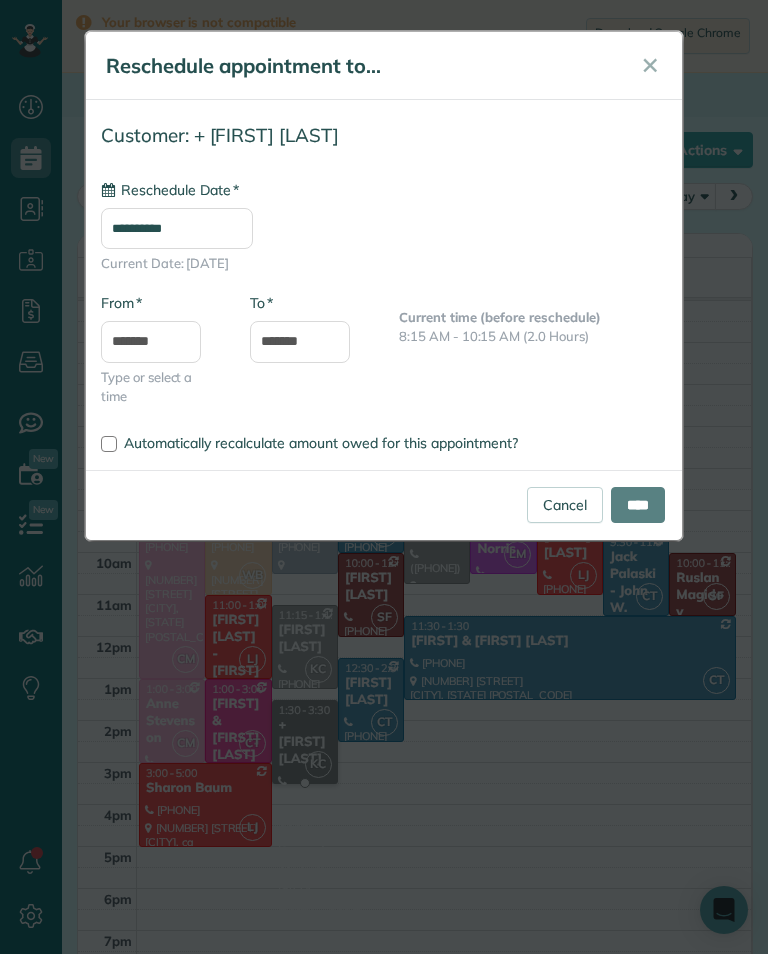 type on "**********" 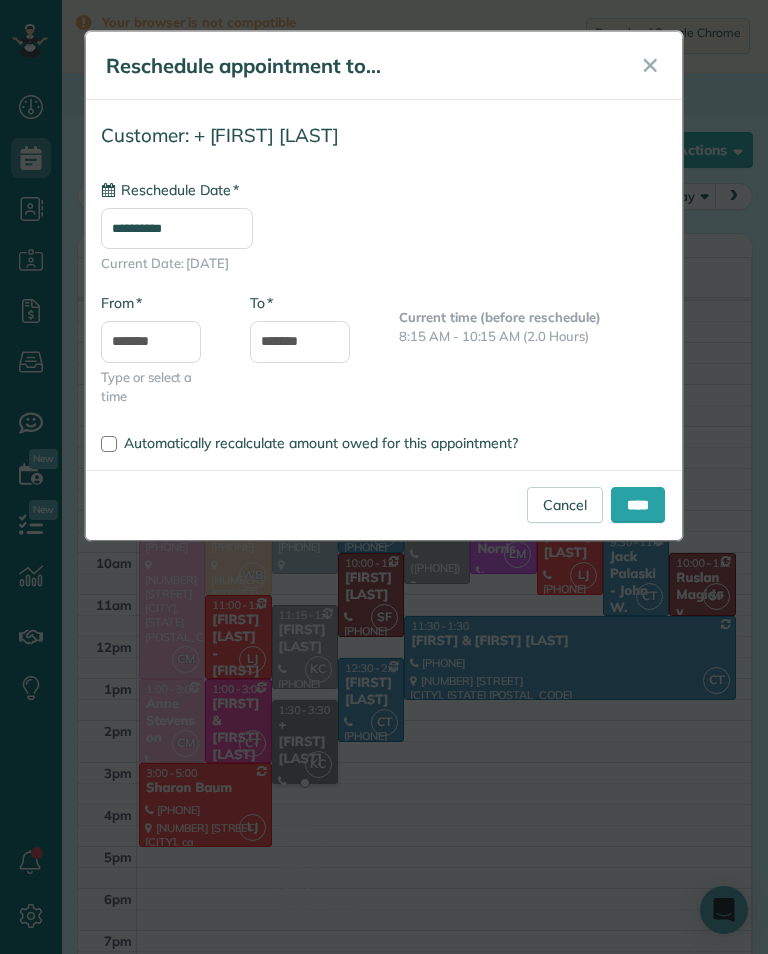 click on "****" at bounding box center (638, 505) 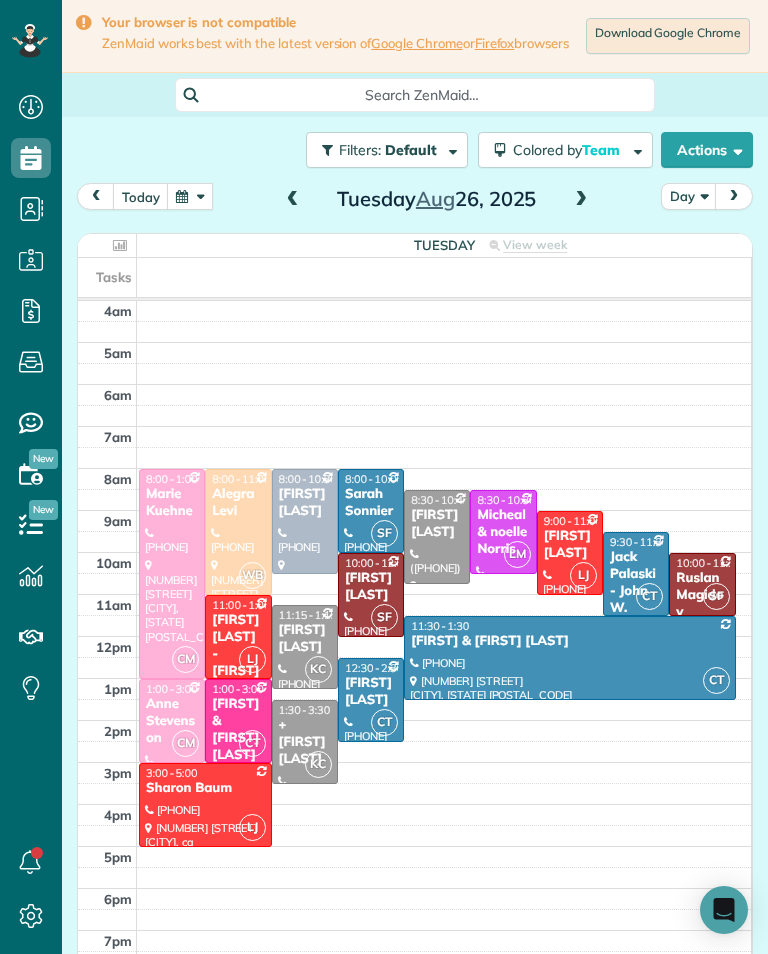 scroll, scrollTop: 985, scrollLeft: 62, axis: both 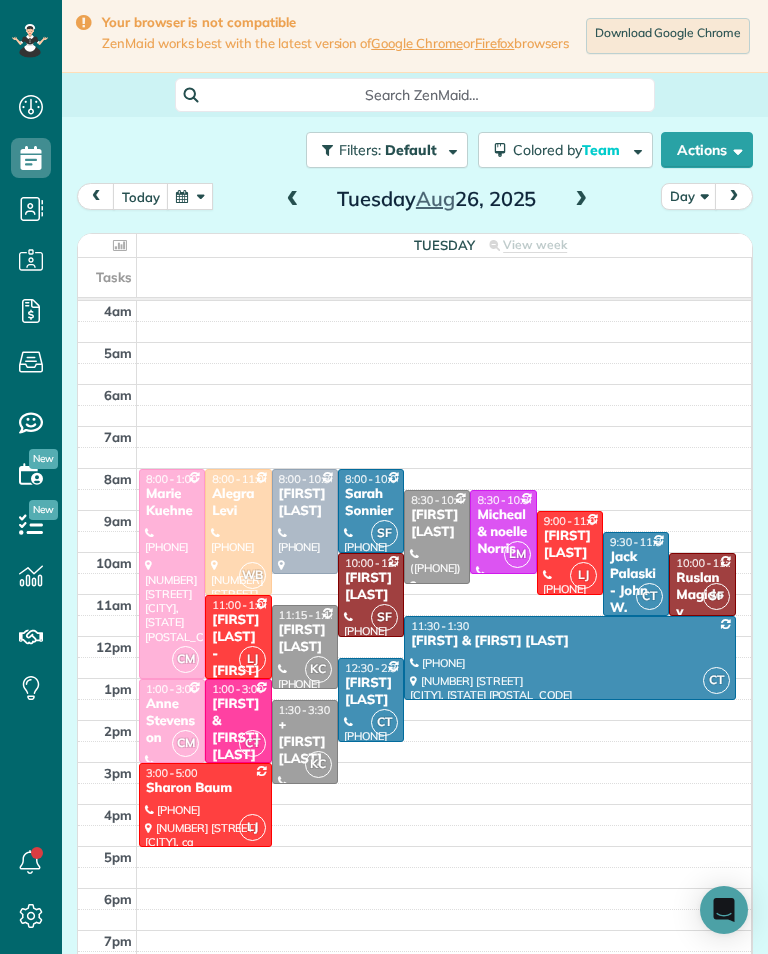 click on "today" at bounding box center [141, 196] 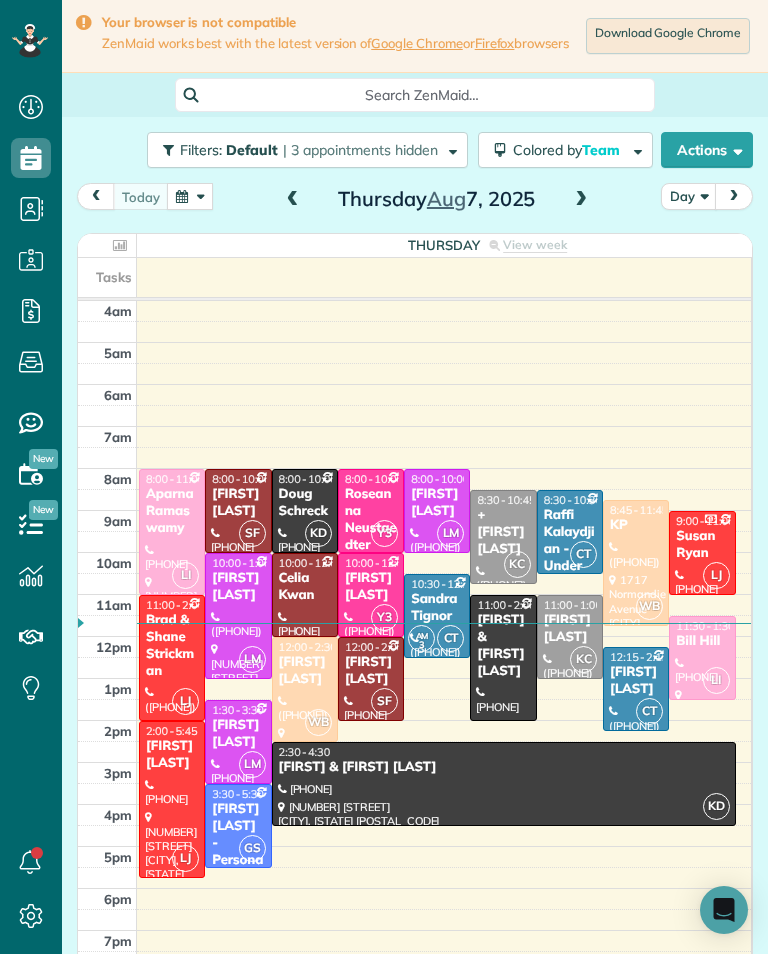 click at bounding box center (581, 200) 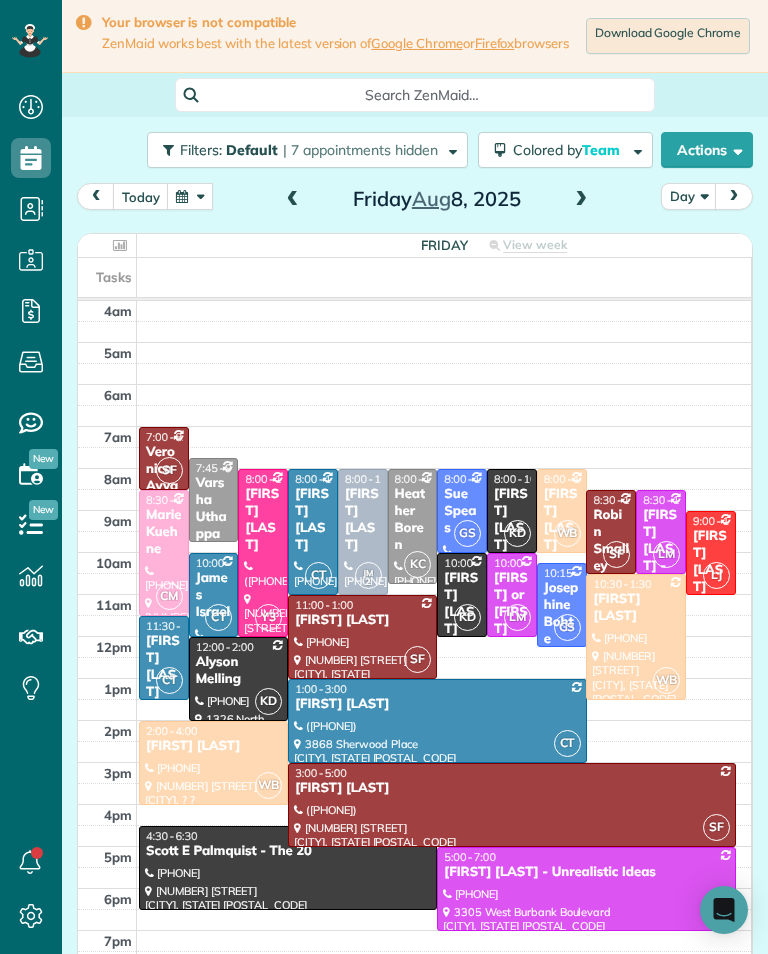 click on "[FIRST] [LAST]" at bounding box center [512, 520] 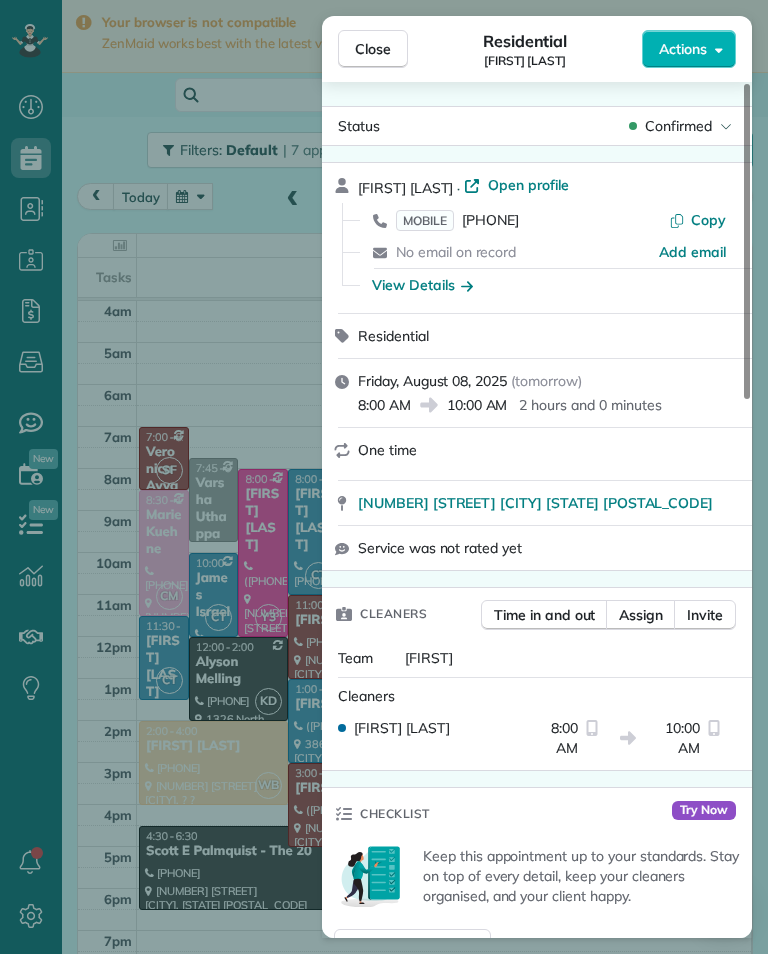click on "([PHONE]) [PHONE]" at bounding box center [490, 220] 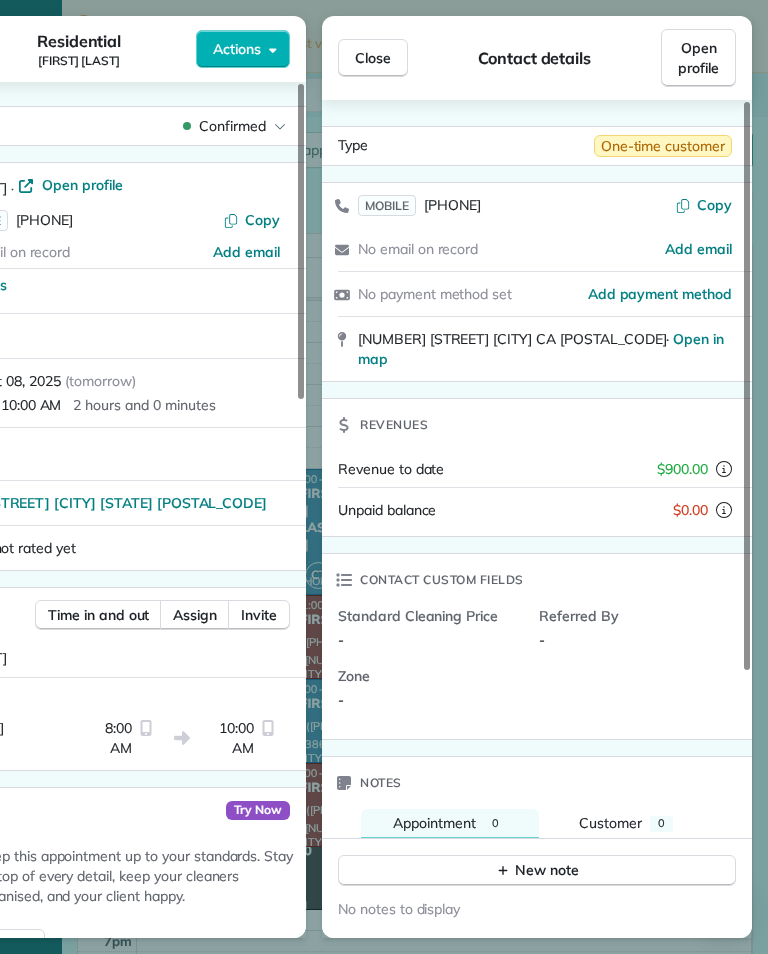 click on "Close" at bounding box center (373, 58) 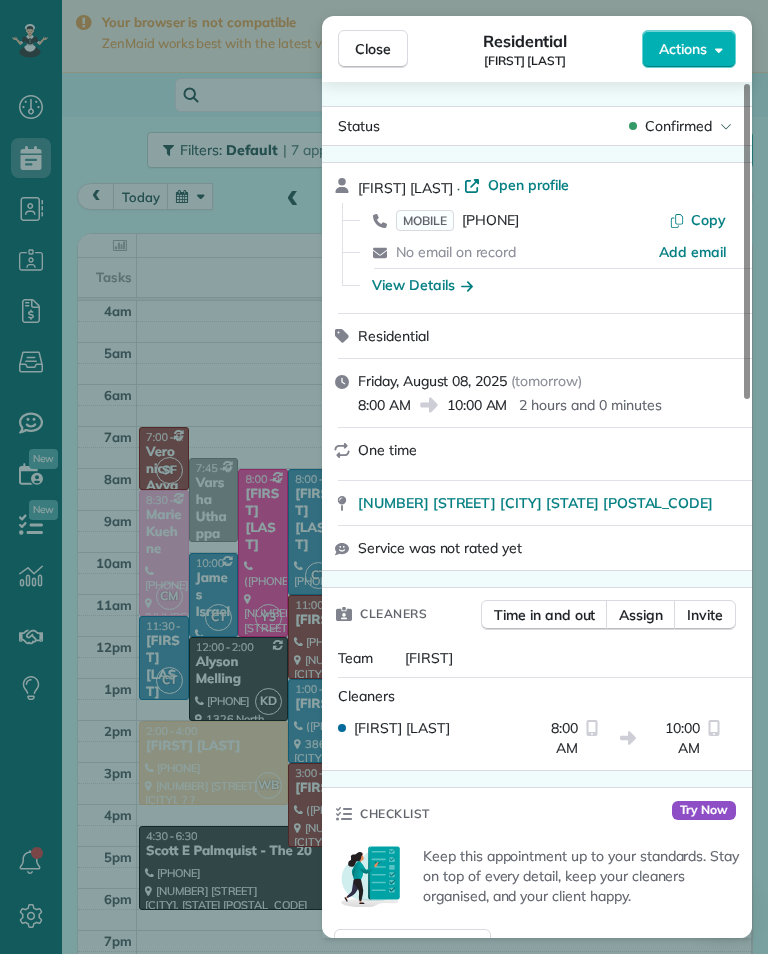click on "Close Residential James Jensen Actions Status Confirmed James Jensen · Open profile MOBILE (818) 879-3291 Copy No email on record Add email View Details Residential Friday, August 08, 2025 ( tomorrow ) 8:00 AM 10:00 AM 2 hours and 0 minutes One time 1920 Scott Avenue Echo Park CA 90026 Service was not rated yet Cleaners Time in and out Assign Invite Team Karina Cleaners Karina   Duenas 8:00 AM 10:00 AM Checklist Try Now Keep this appointment up to your standards. Stay on top of every detail, keep your cleaners organised, and your client happy. Assign a checklist Watch a 5 min demo Billing Billing actions Service Service Price (1x $0.00) $0.00 Add an item Overcharge $0.00 Discount $0.00 Coupon discount - Primary tax - Secondary tax - Total appointment price $0.00 Tips collected $0.00 Mark as paid Total including tip $0.00 Get paid online in no-time! Send an invoice and reward your cleaners with tips Charge customer credit card Appointment custom fields Key # - Work items No work items to display Notes 0 0" at bounding box center (384, 477) 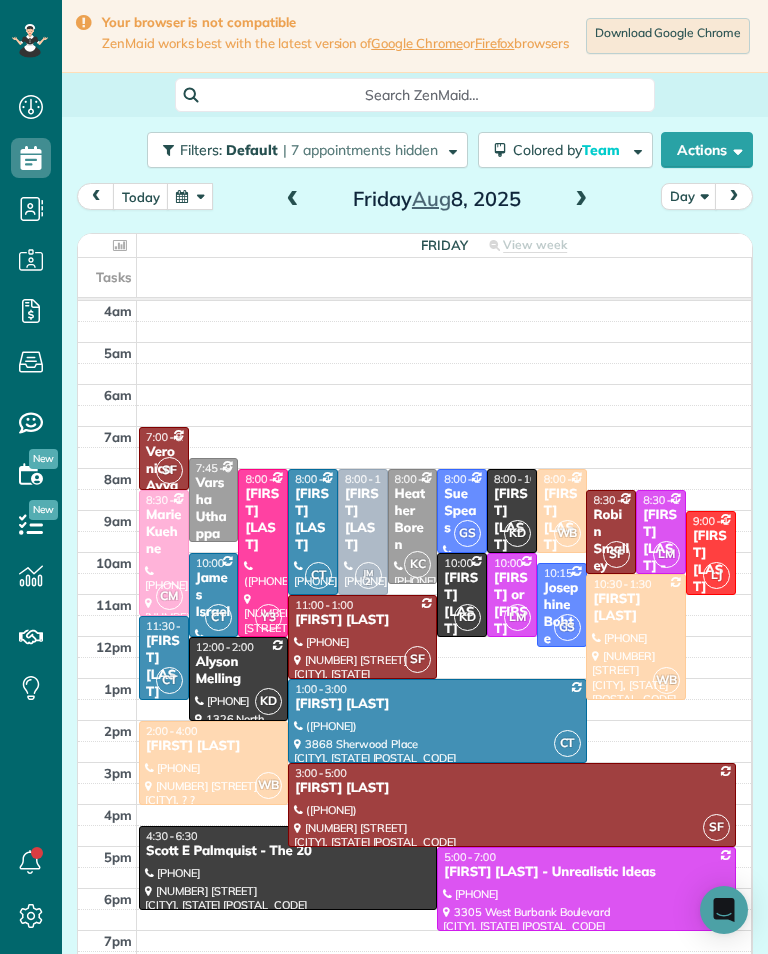 click on "[FIRST] [LAST]" at bounding box center [462, 604] 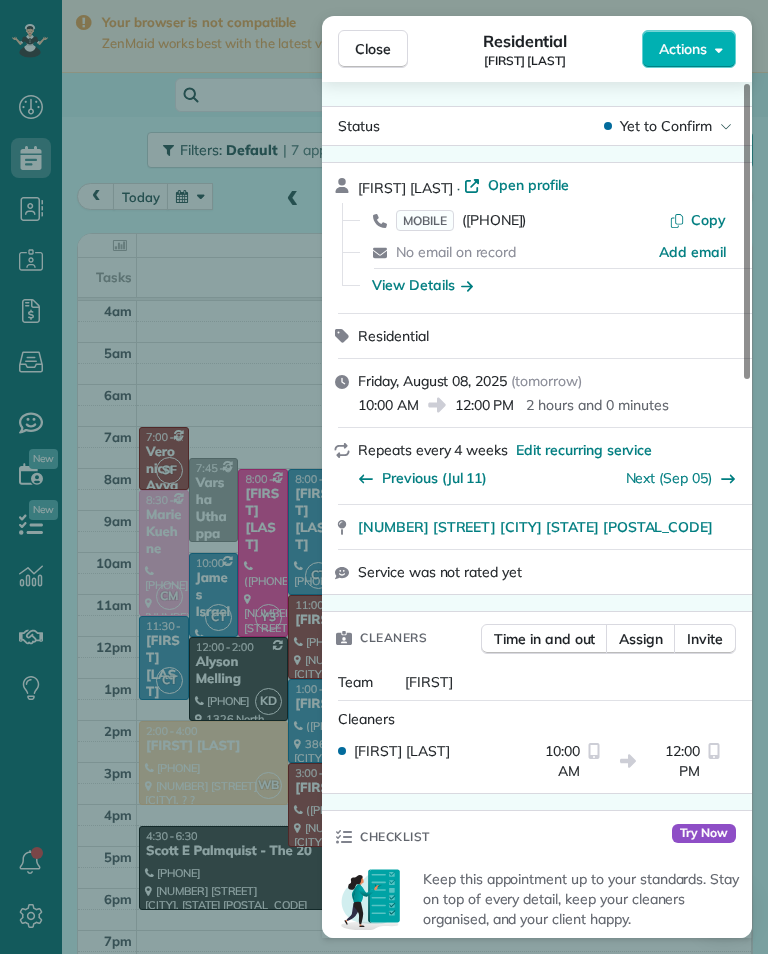click on "View Details" at bounding box center [422, 285] 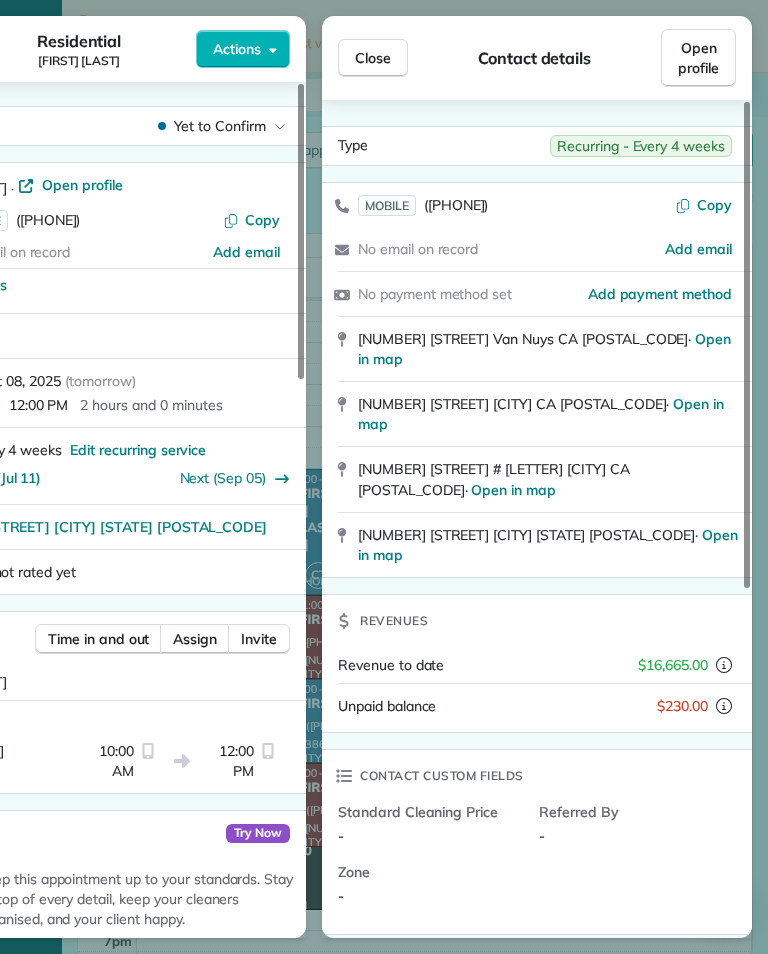 scroll, scrollTop: 985, scrollLeft: 62, axis: both 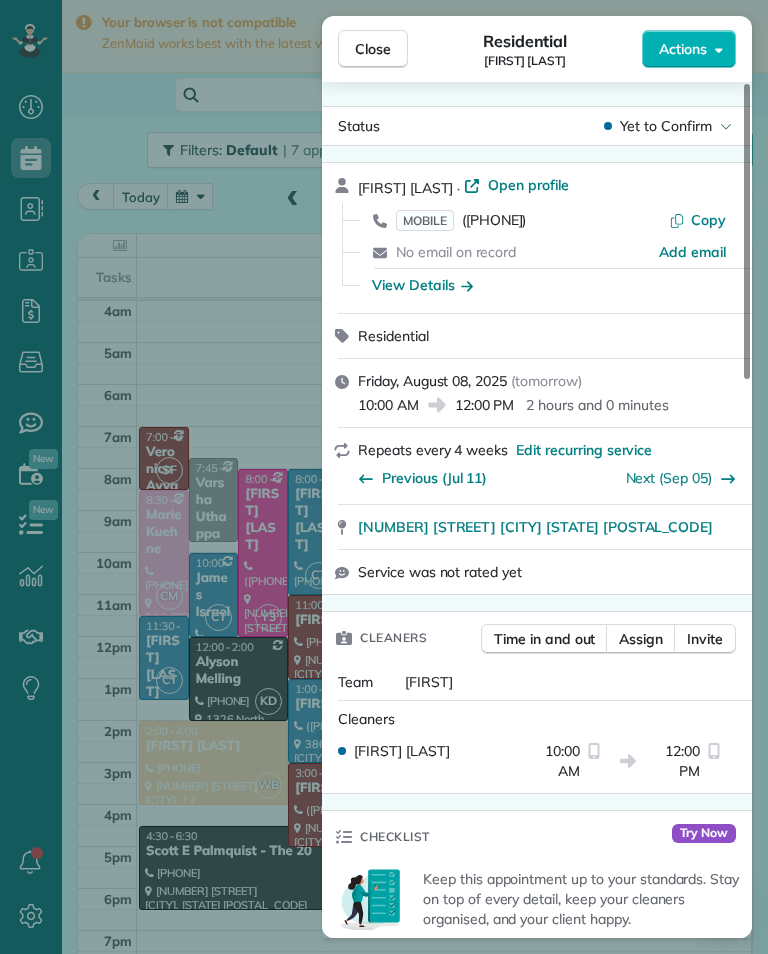 click on "MOBILE (818) 416-9531" at bounding box center [461, 220] 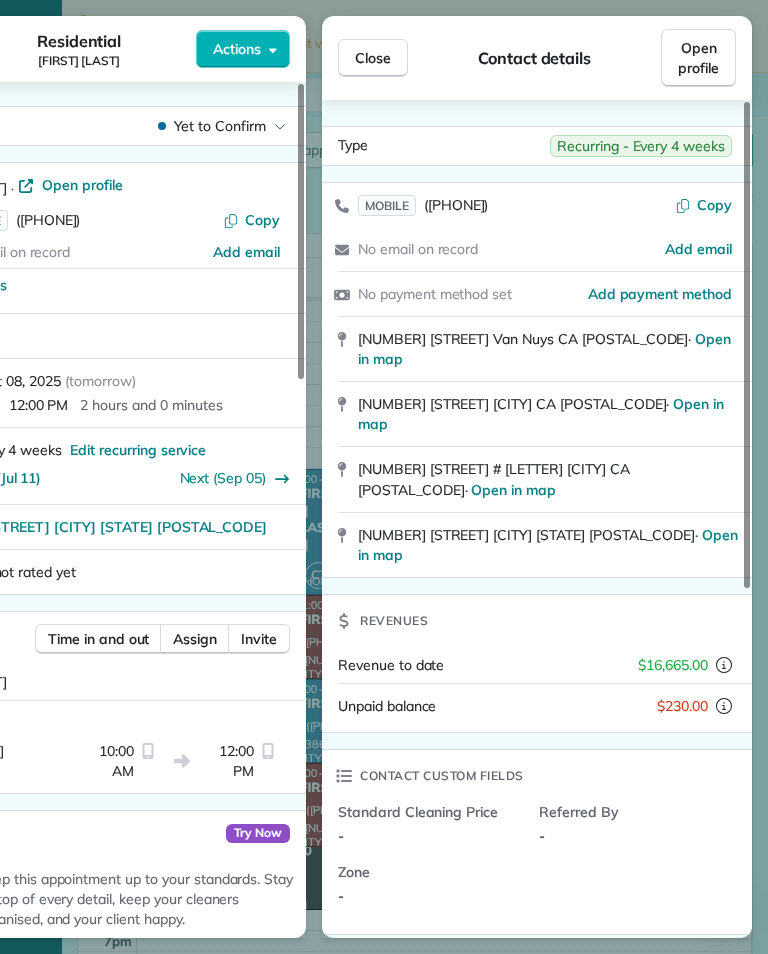 scroll, scrollTop: 0, scrollLeft: 16, axis: horizontal 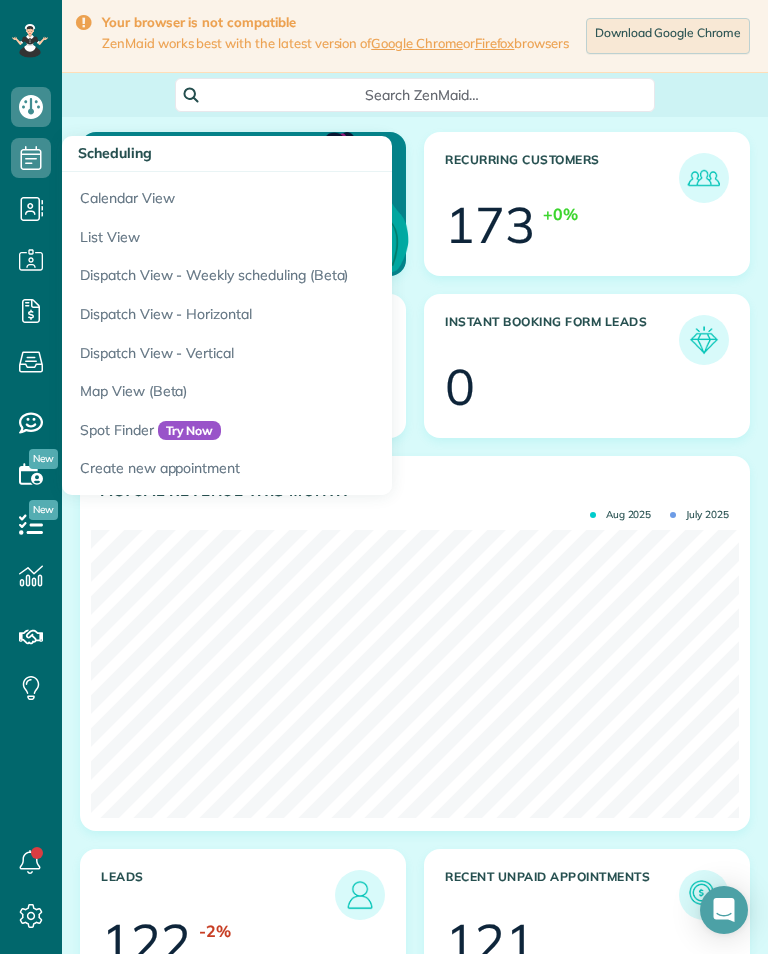 click on "Scheduling" at bounding box center [227, 154] 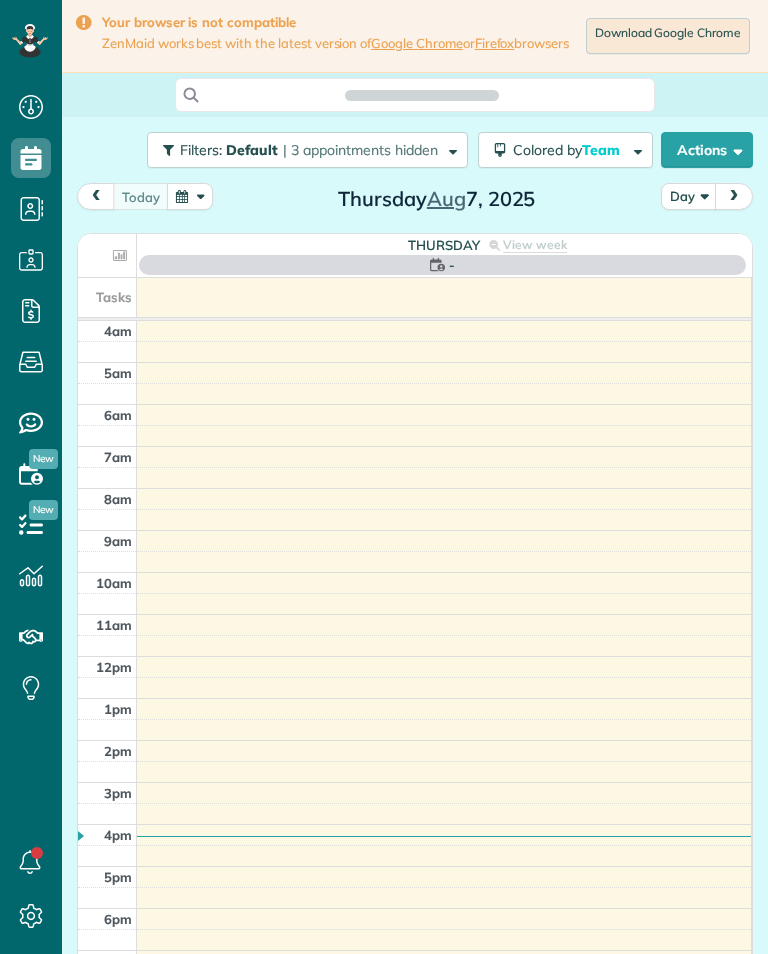 scroll, scrollTop: 0, scrollLeft: 0, axis: both 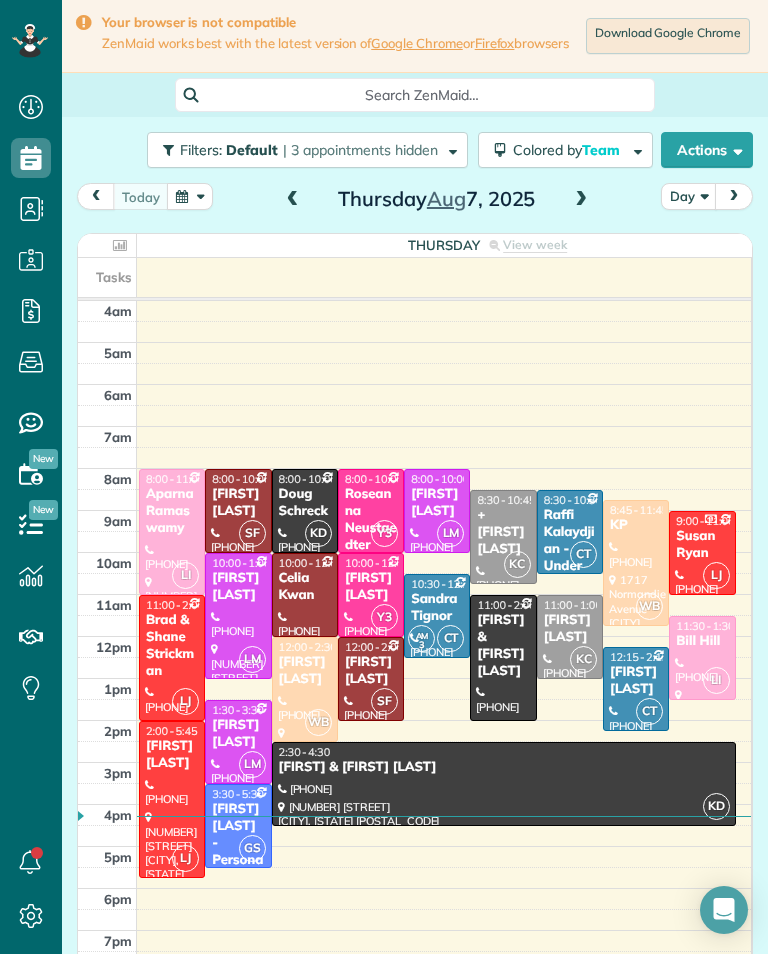 click at bounding box center (581, 200) 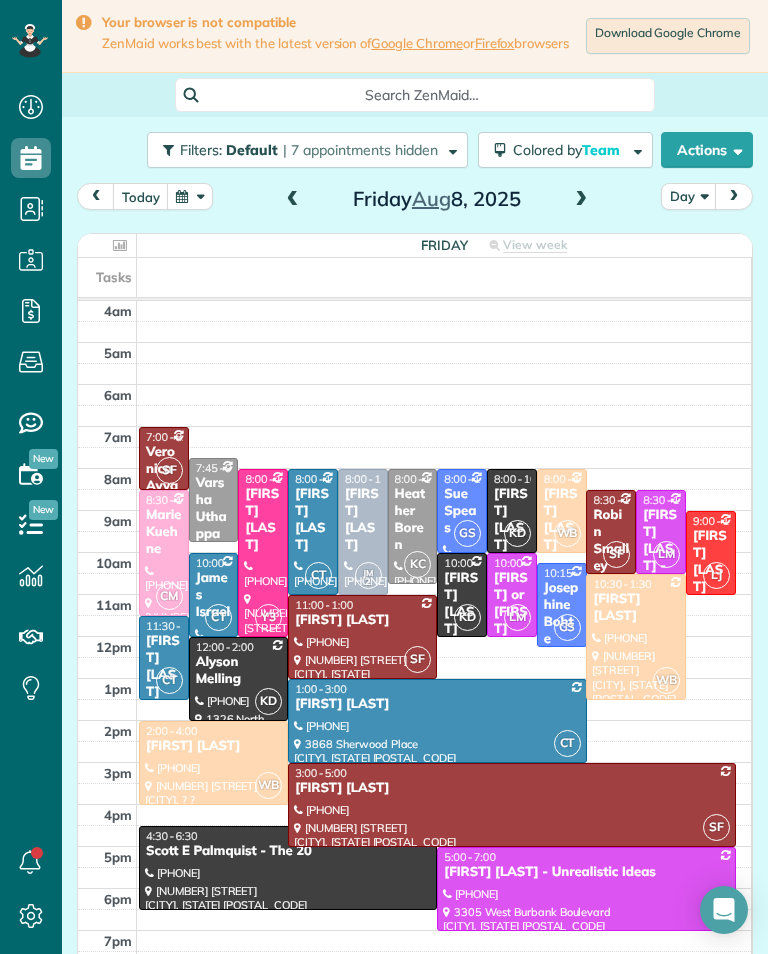 click on "[FIRST] [LAST]" at bounding box center (462, 604) 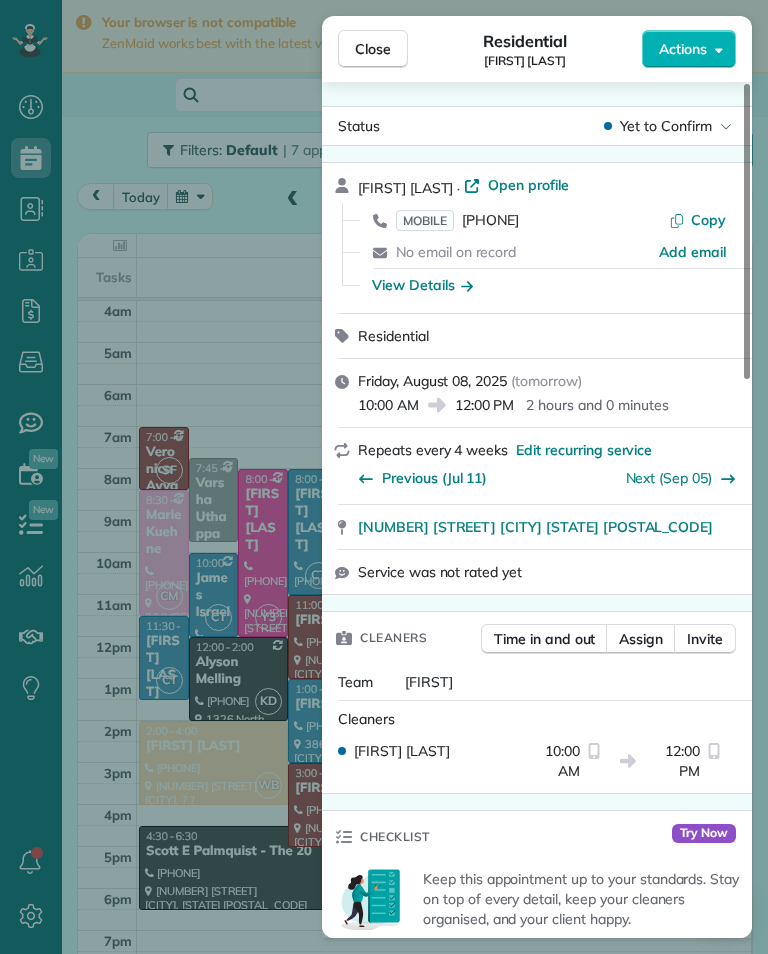 click on "Close Residential Tina Koopersmith Actions Status Yet to Confirm Tina Koopersmith · Open profile MOBILE (818) 416-9531 Copy No email on record Add email View Details Residential Friday, August 08, 2025 ( tomorrow ) 10:00 AM 12:00 PM 2 hours and 0 minutes Repeats every 4 weeks Edit recurring service Previous (Jul 11) Next (Sep 05) 15175 West Magnolia Boulevard Sherman Oaks CA 91403 Service was not rated yet Cleaners Time in and out Assign Invite Team Karina Cleaners Karina   Duenas 10:00 AM 12:00 PM Checklist Try Now Keep this appointment up to your standards. Stay on top of every detail, keep your cleaners organised, and your client happy. Assign a checklist Watch a 5 min demo Billing Billing actions Service Service Price (1x $135.00) $135.00 Add an item Overcharge $0.00 Discount $0.00 Coupon discount - Primary tax - Secondary tax - Total appointment price $135.00 Tips collected $0.00 Unpaid Mark as paid Total including tip $135.00 Get paid online in no-time! Charge customer credit card Key # - Work items 0" at bounding box center (384, 477) 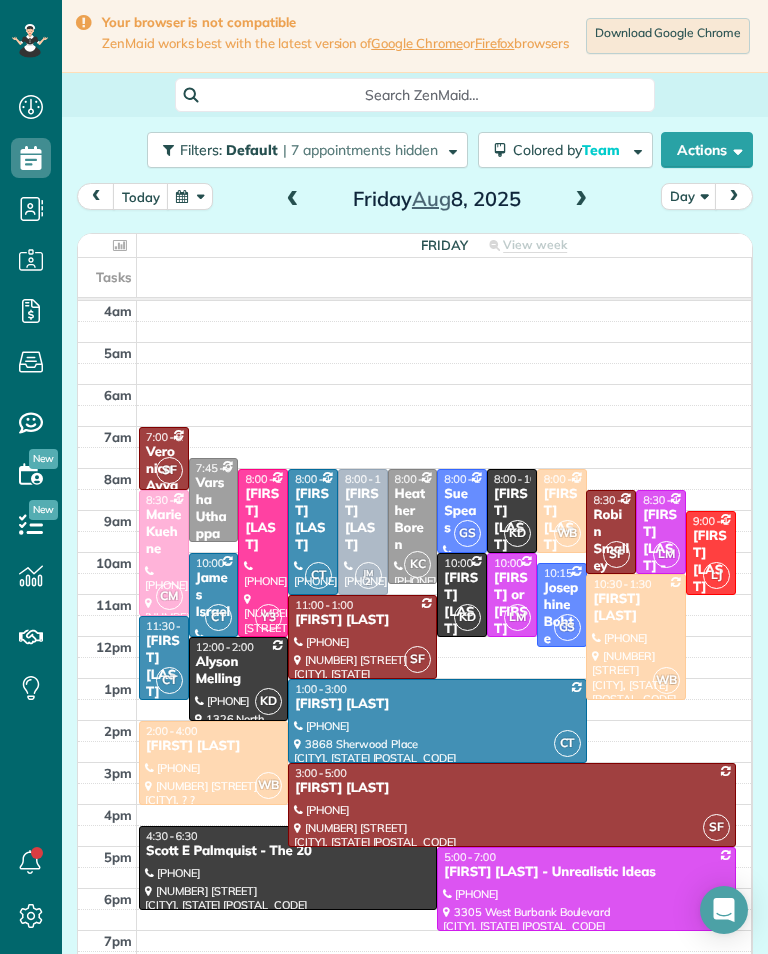 click at bounding box center (238, 679) 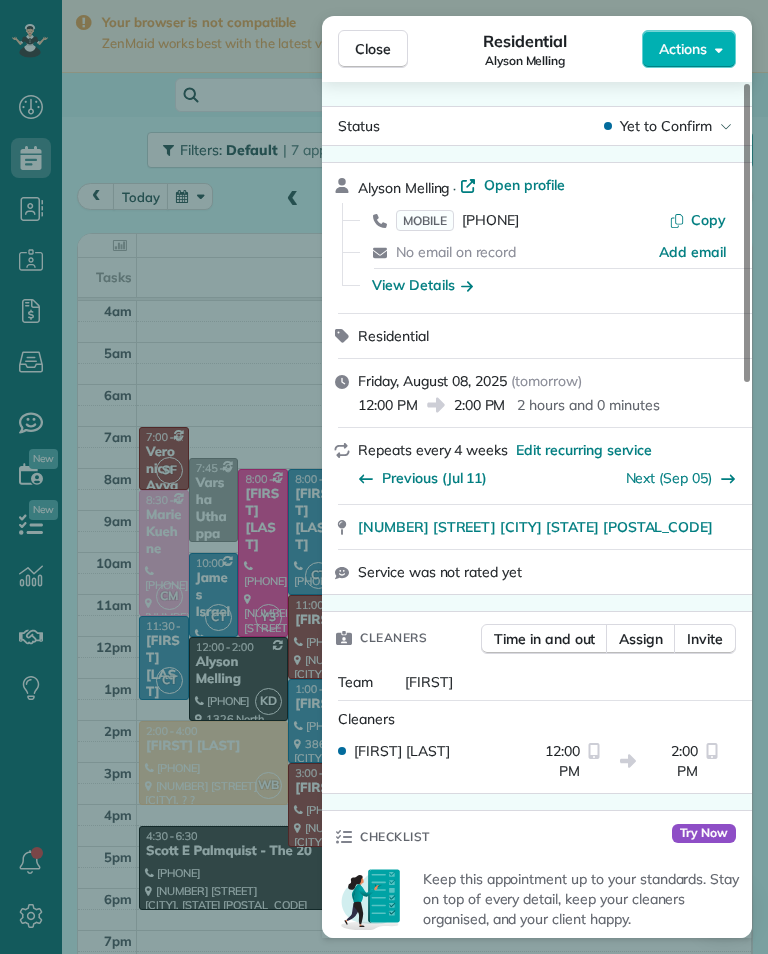 click on "View Details" at bounding box center [422, 285] 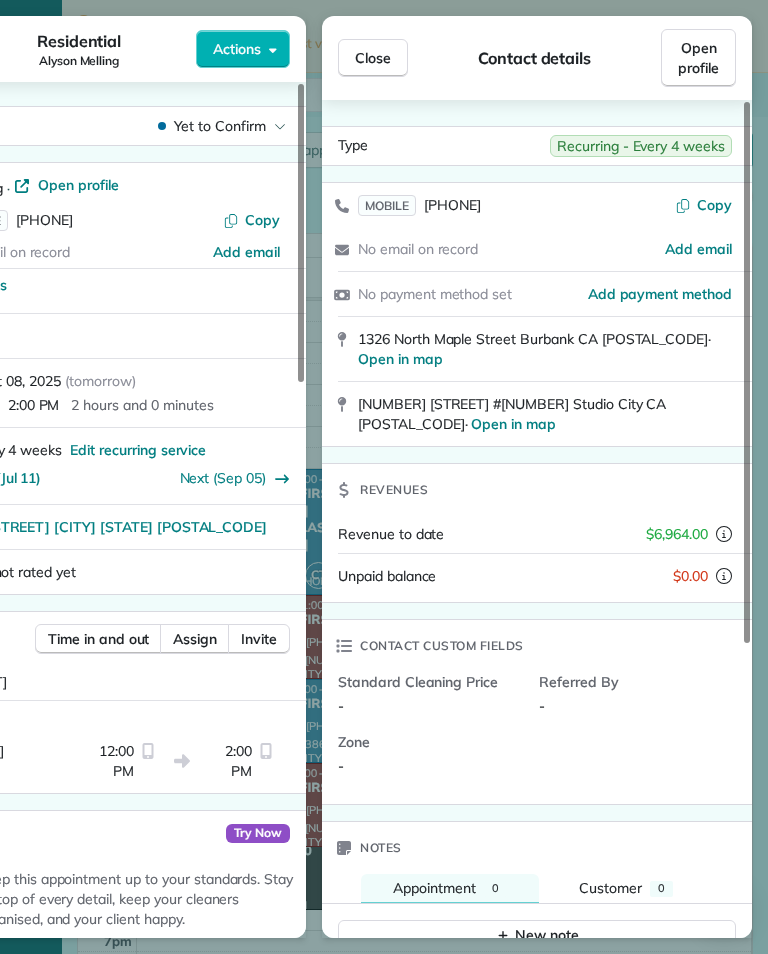click on "Close" at bounding box center [373, 58] 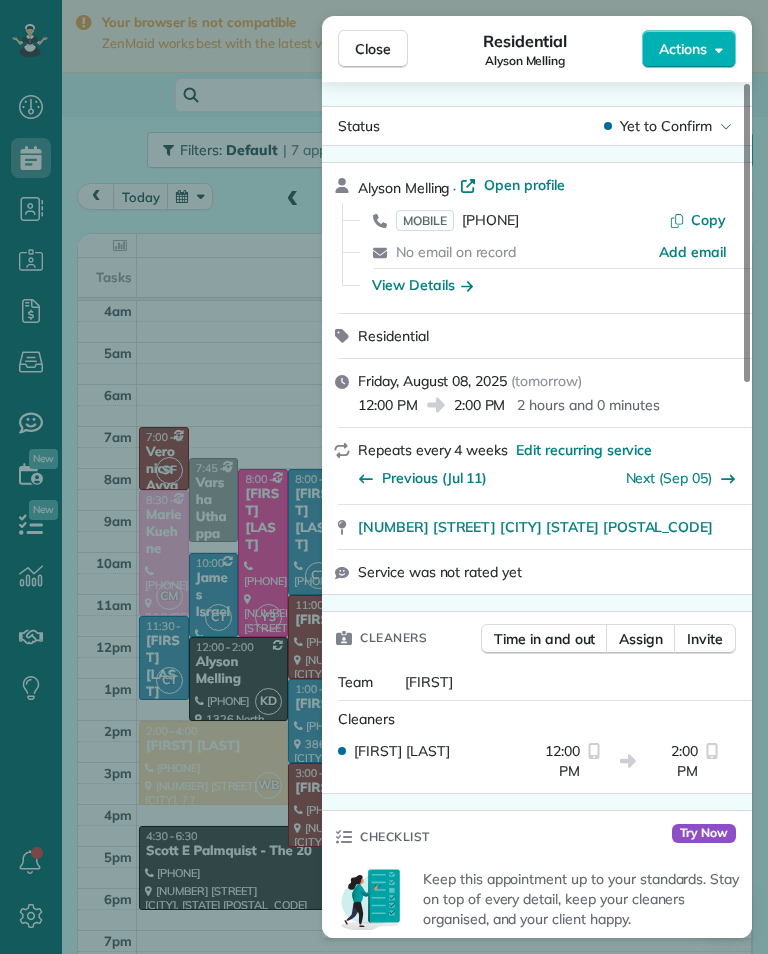 click on "([PHONE]) [PHONE]" at bounding box center [490, 220] 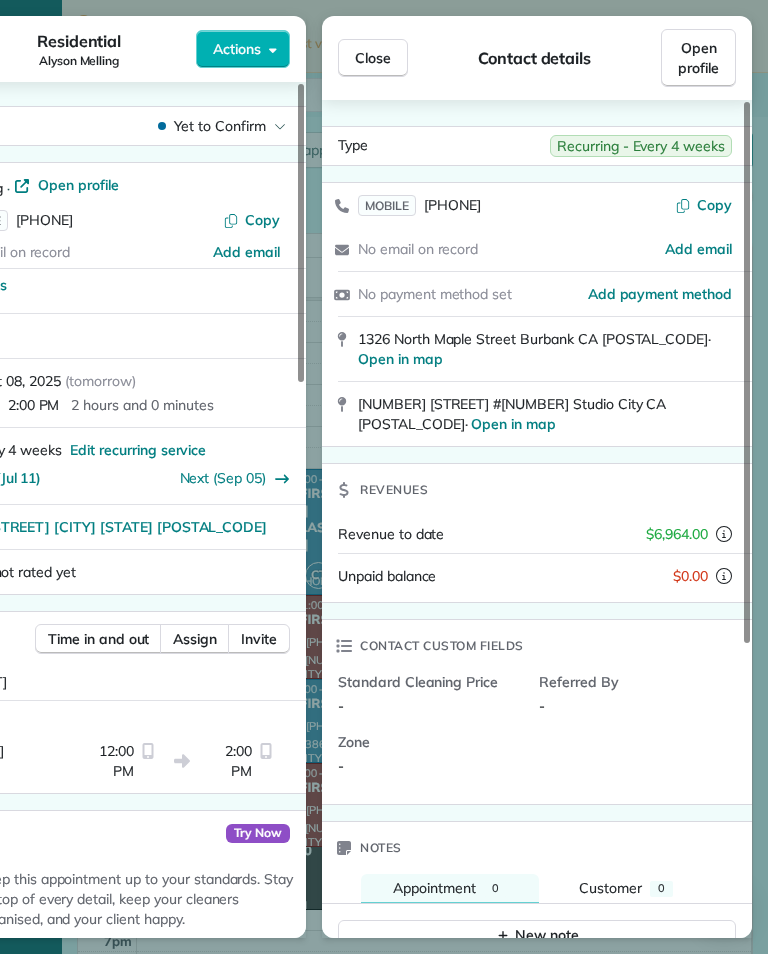 click on "Close" at bounding box center (373, 58) 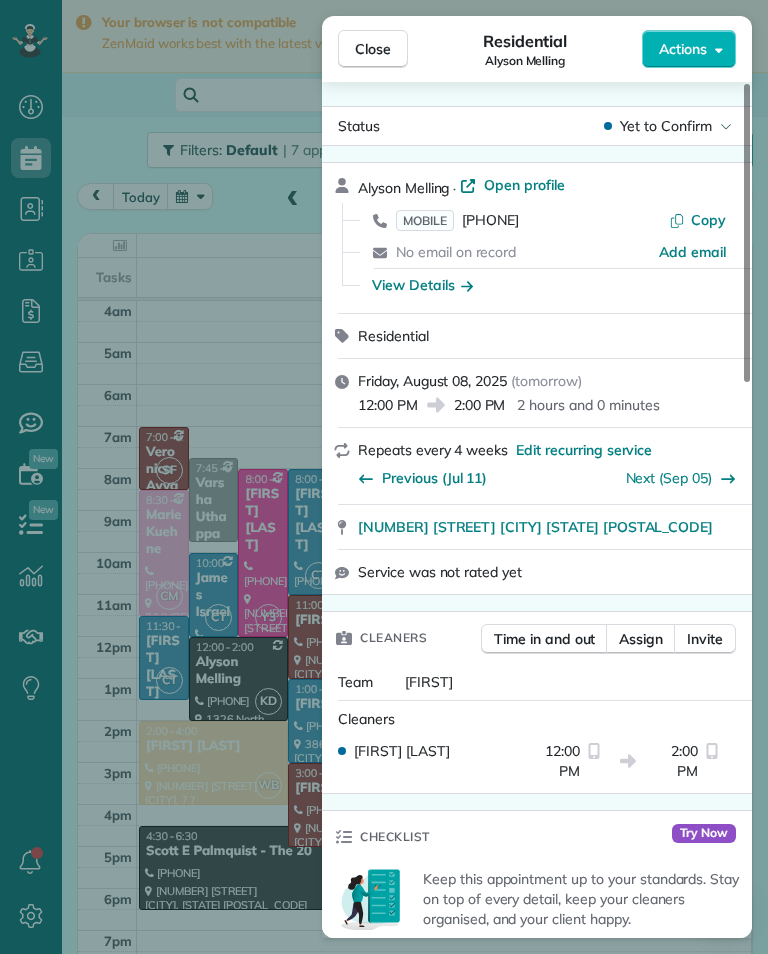 click on "([PHONE]) [PHONE]" at bounding box center (490, 220) 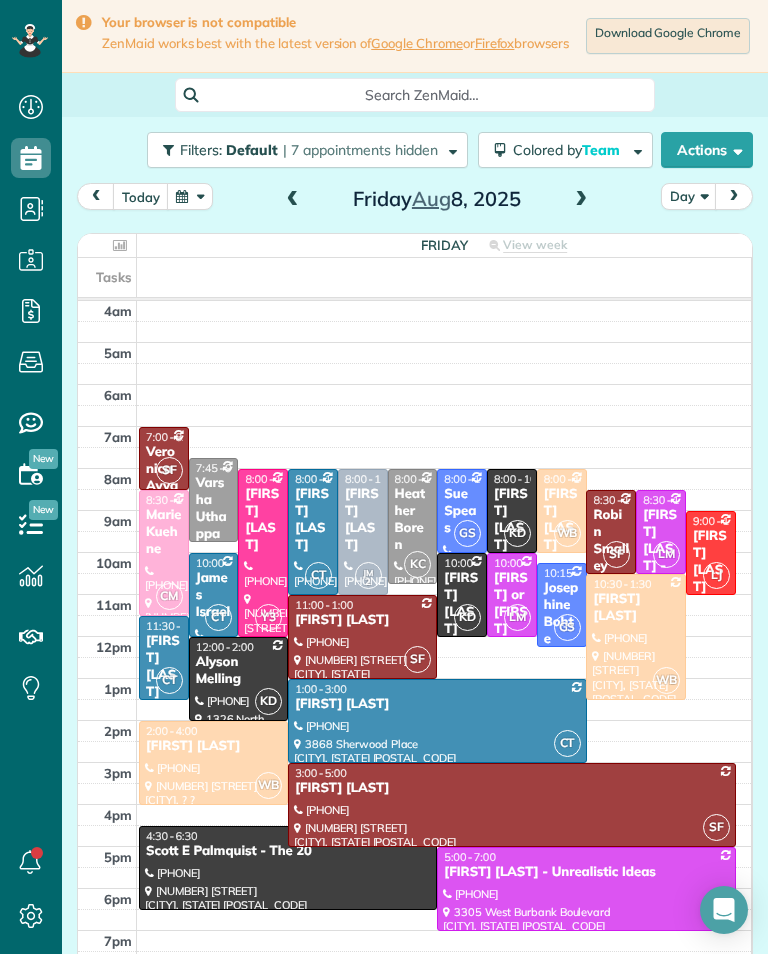 click at bounding box center [288, 868] 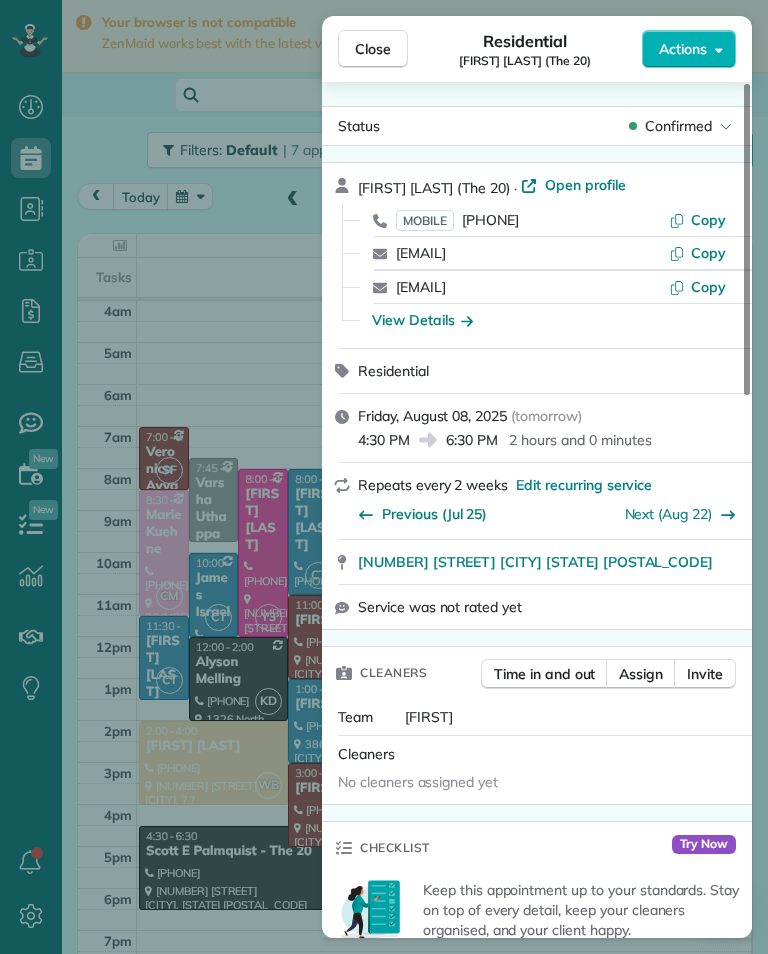 click on "([PHONE]) [PHONE]" at bounding box center [490, 220] 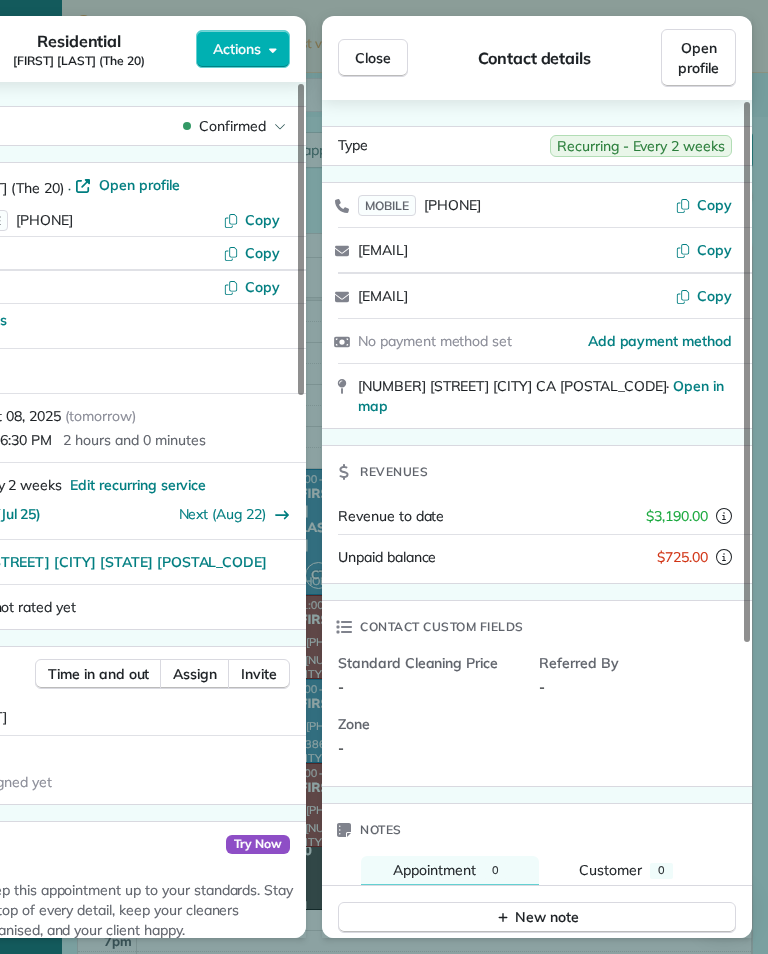 click on "Close" at bounding box center [373, 58] 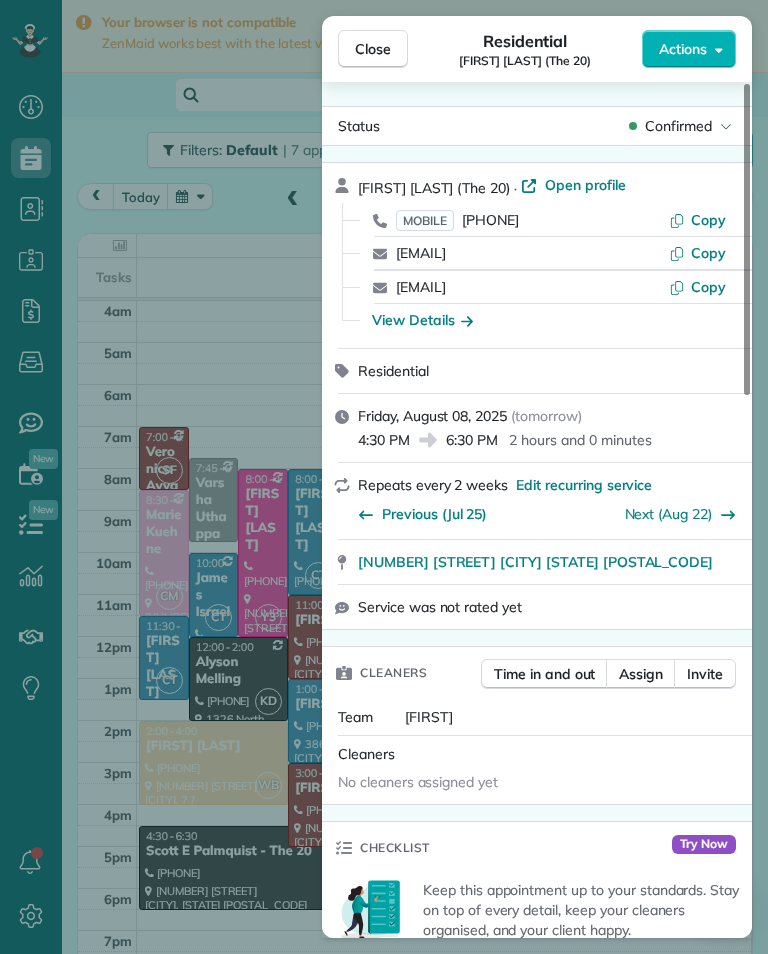 click on "Close Residential Scott E Palmquist (The 20) Actions Status Confirmed Scott E Palmquist (The 20) · Open profile MOBILE (818) 917-8428 Copy spalmquist@the20.com Copy twells@the20.com Copy View Details Residential Friday, August 08, 2025 ( tomorrow ) 4:30 PM 6:30 PM 2 hours and 0 minutes Repeats every 2 weeks Edit recurring service Previous (Jul 25) Next (Aug 22) 18520 Burbank Boulevard Tarzana CA 91356 Service was not rated yet Cleaners Time in and out Assign Invite Team Karina Cleaners No cleaners assigned yet Checklist Try Now Keep this appointment up to your standards. Stay on top of every detail, keep your cleaners organised, and your client happy. Assign a checklist Watch a 5 min demo Billing Billing actions Service Service Price (1x $145.00) $145.00 Add an item Overcharge $0.00 Discount $0.00 Coupon discount - Primary tax - Secondary tax - Total appointment price $145.00 Tips collected $0.00 Unpaid Mark as paid Total including tip $145.00 Get paid online in no-time! Charge customer credit card Key # - 0" at bounding box center (384, 477) 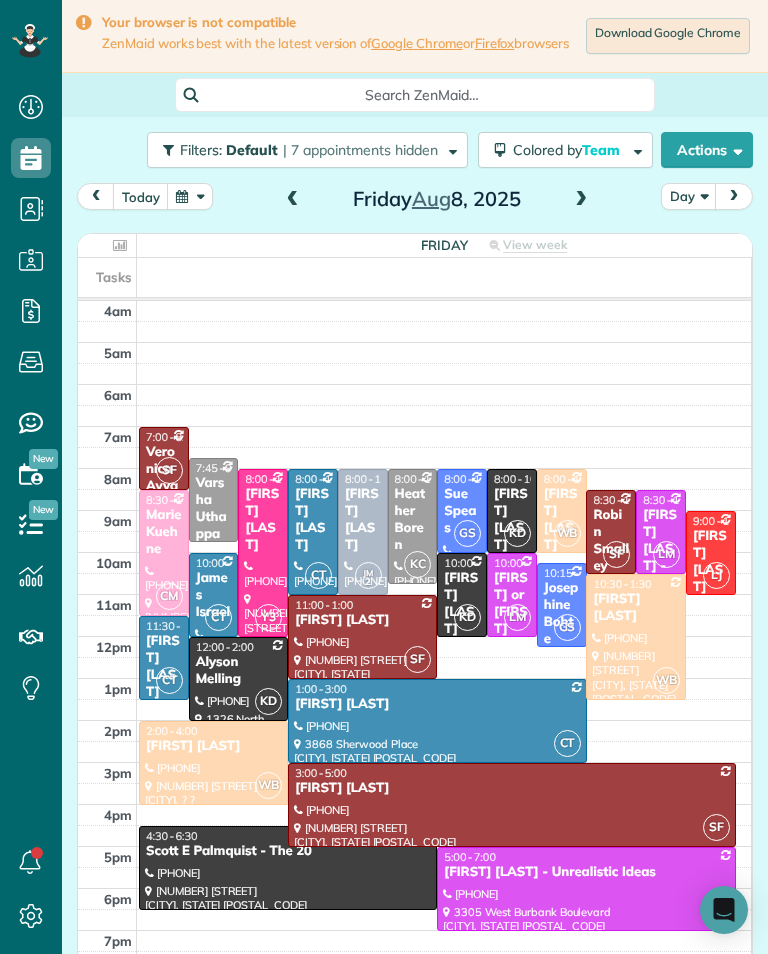 scroll, scrollTop: 985, scrollLeft: 62, axis: both 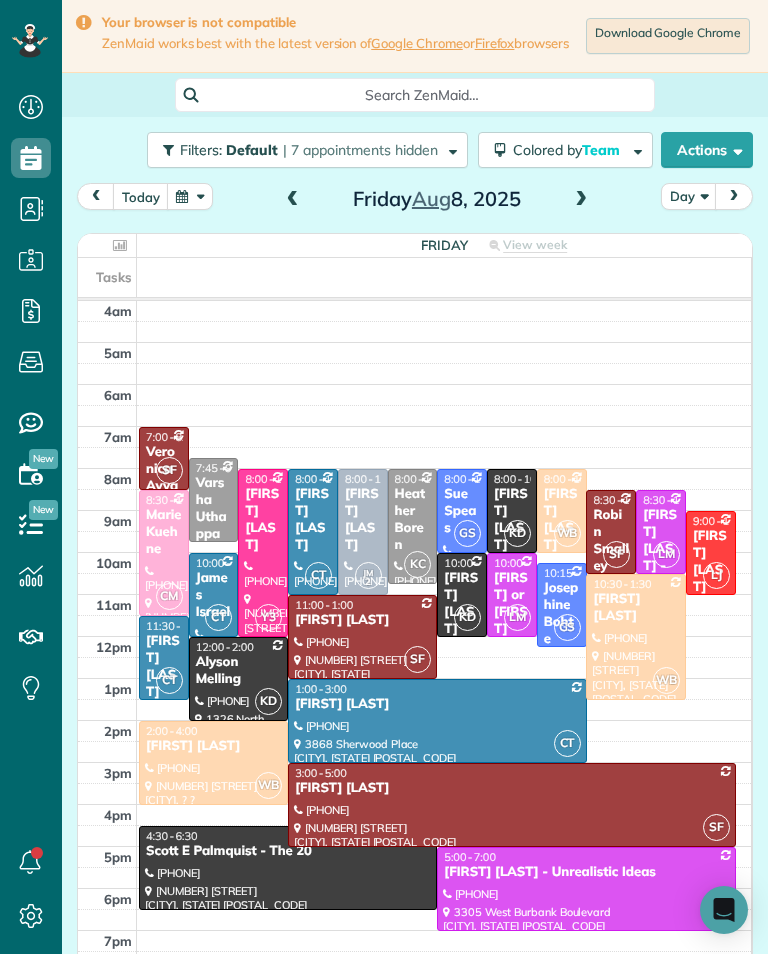 click on "[FIRST] [LAST]" at bounding box center [213, 746] 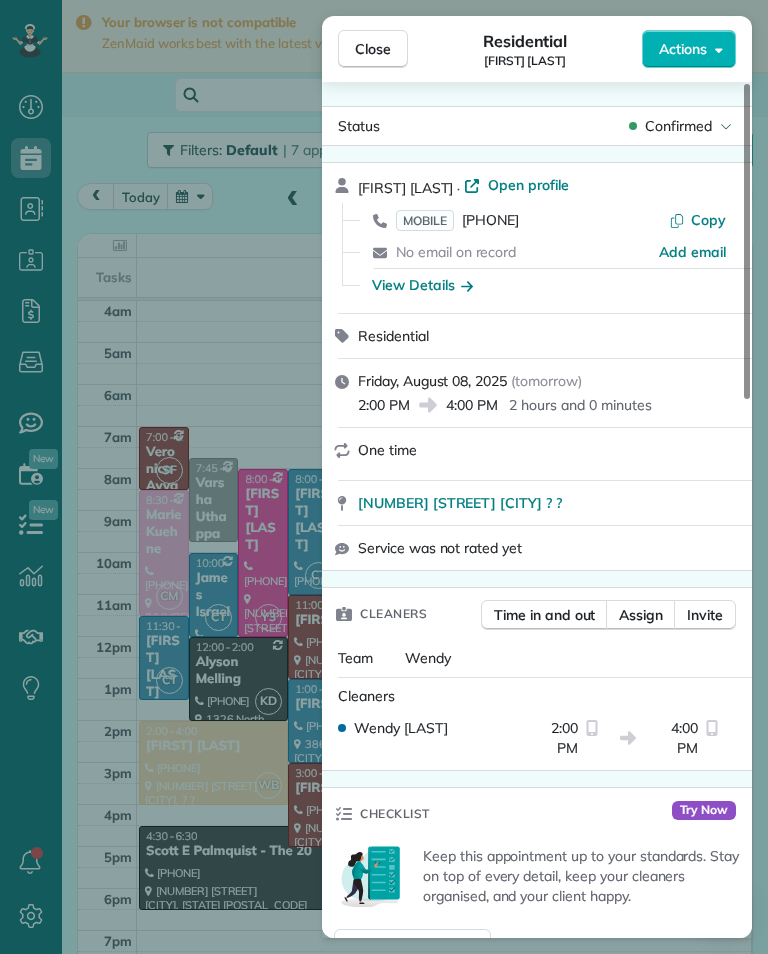 click on "View Details" at bounding box center (422, 285) 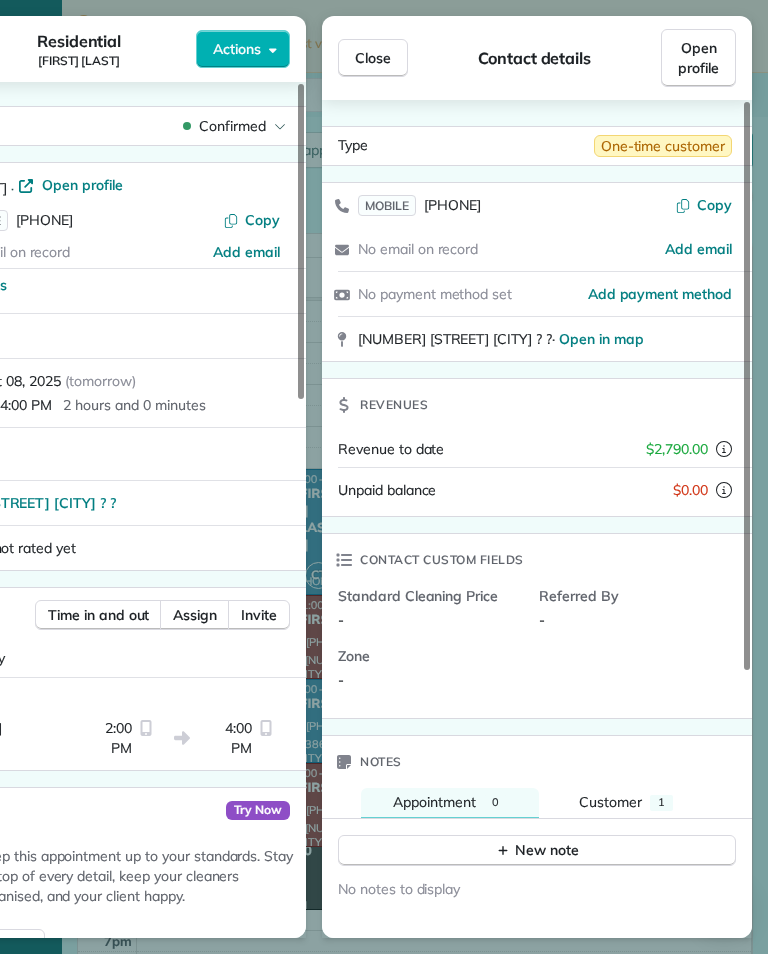 click on "Close" at bounding box center (373, 58) 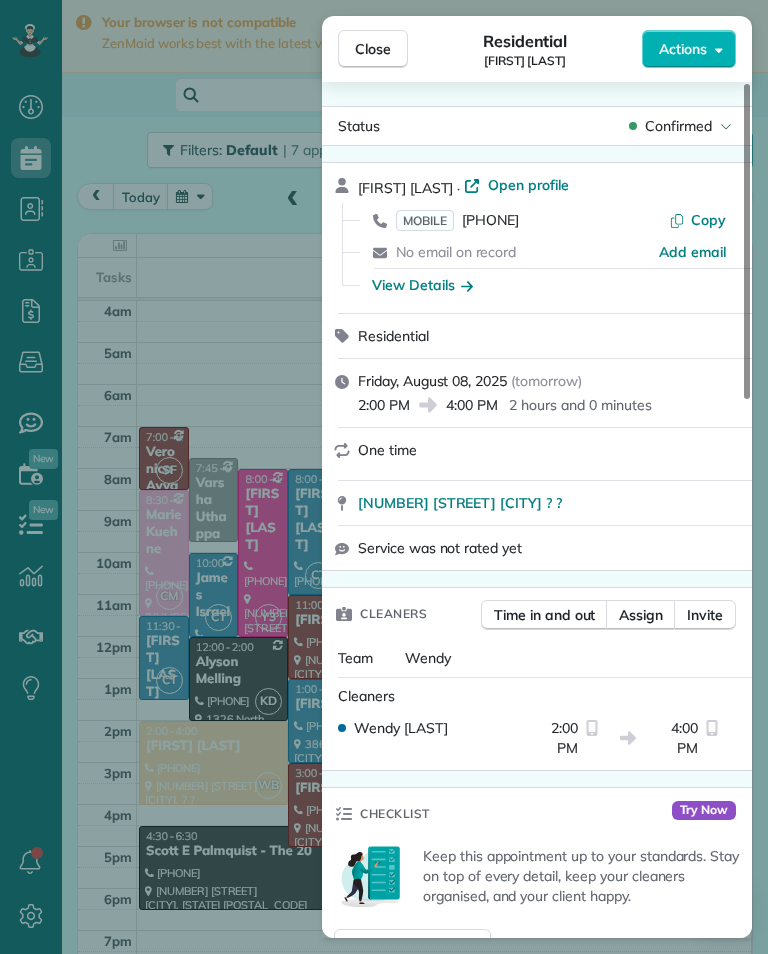 click on "([PHONE]) [PHONE]" at bounding box center (490, 220) 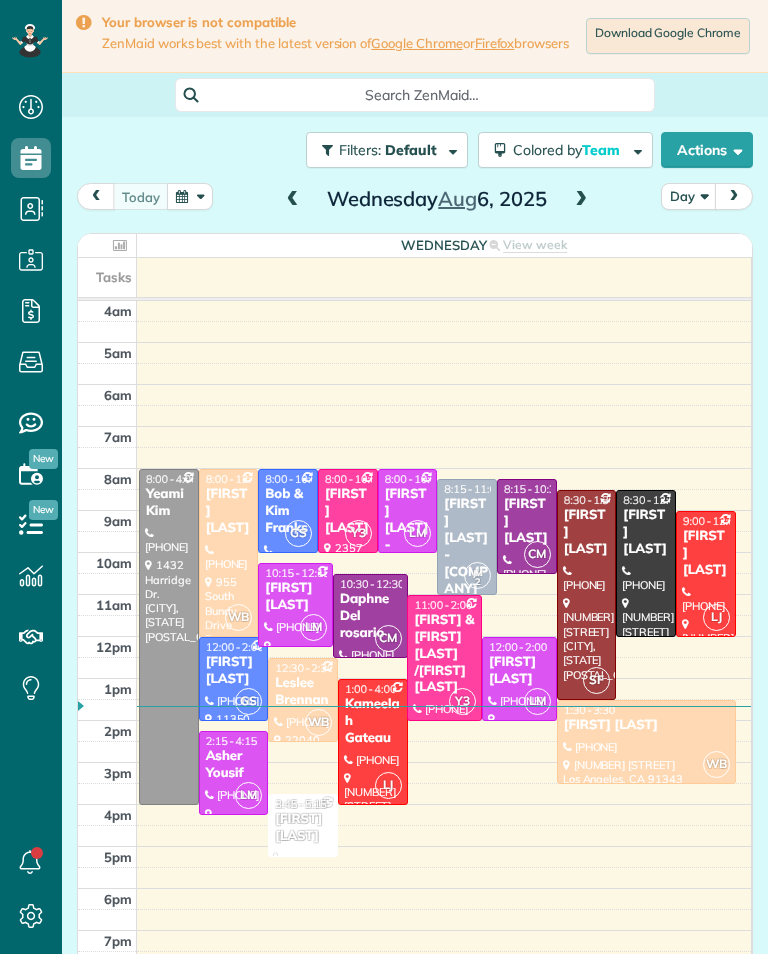 scroll, scrollTop: 0, scrollLeft: 0, axis: both 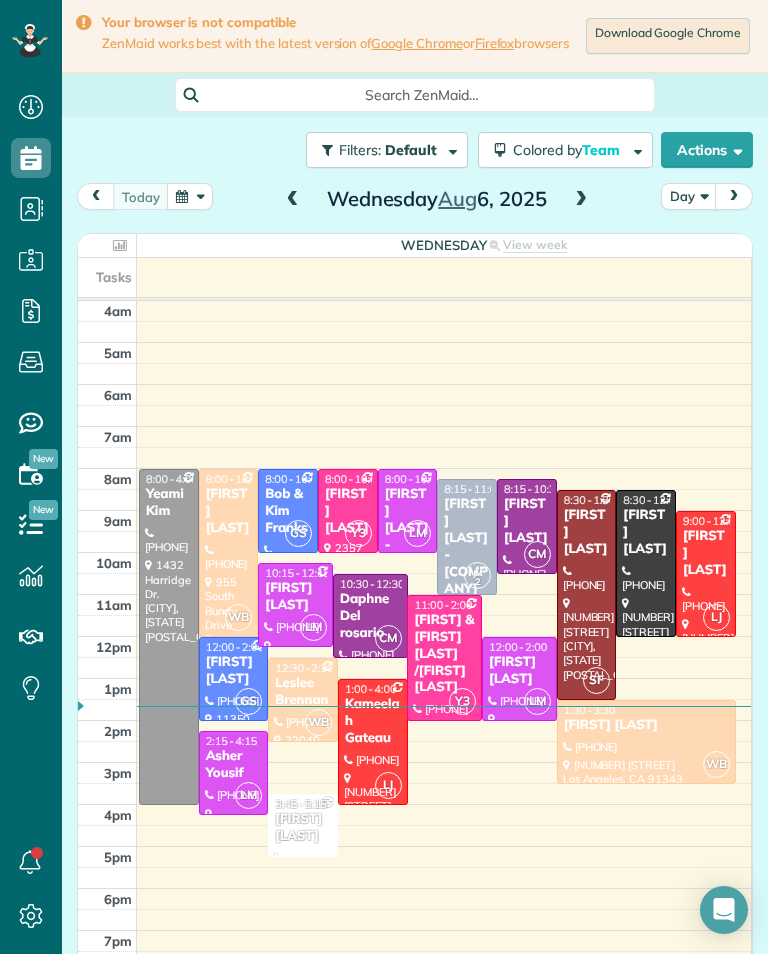 click at bounding box center [581, 200] 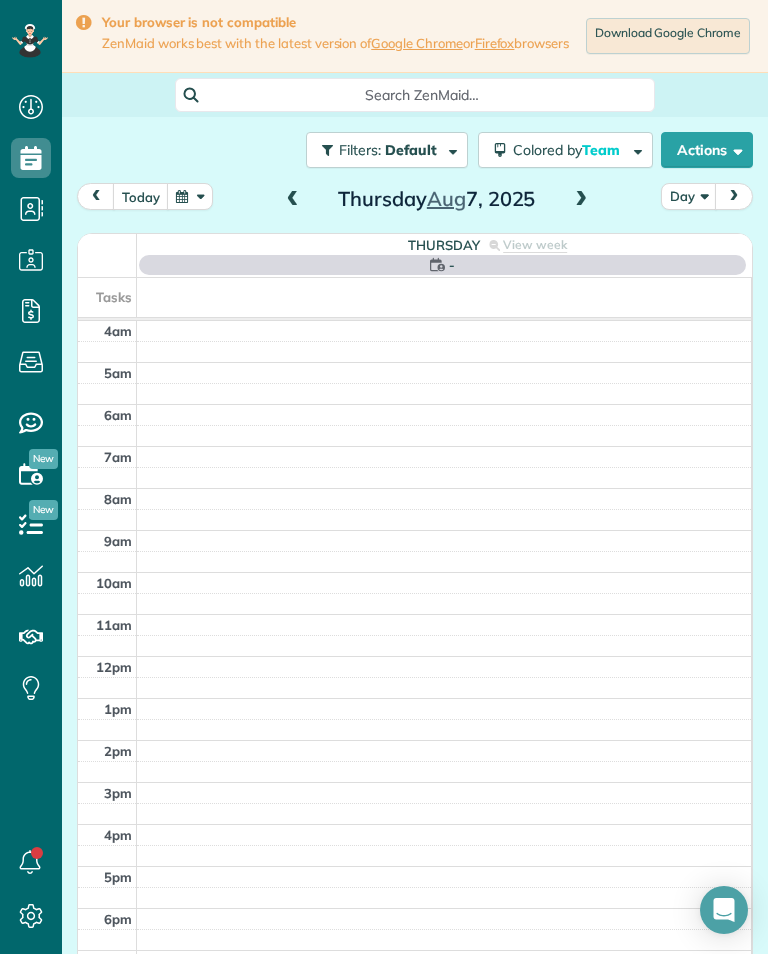 click on "today   Day Thursday  Aug  7, 2025 Thursday -
View week Tasks 4am 5am 6am 7am 8am 9am 10am 11am 12pm 1pm 2pm 3pm 4pm 5pm 6pm 7pm 8pm" at bounding box center (415, 585) 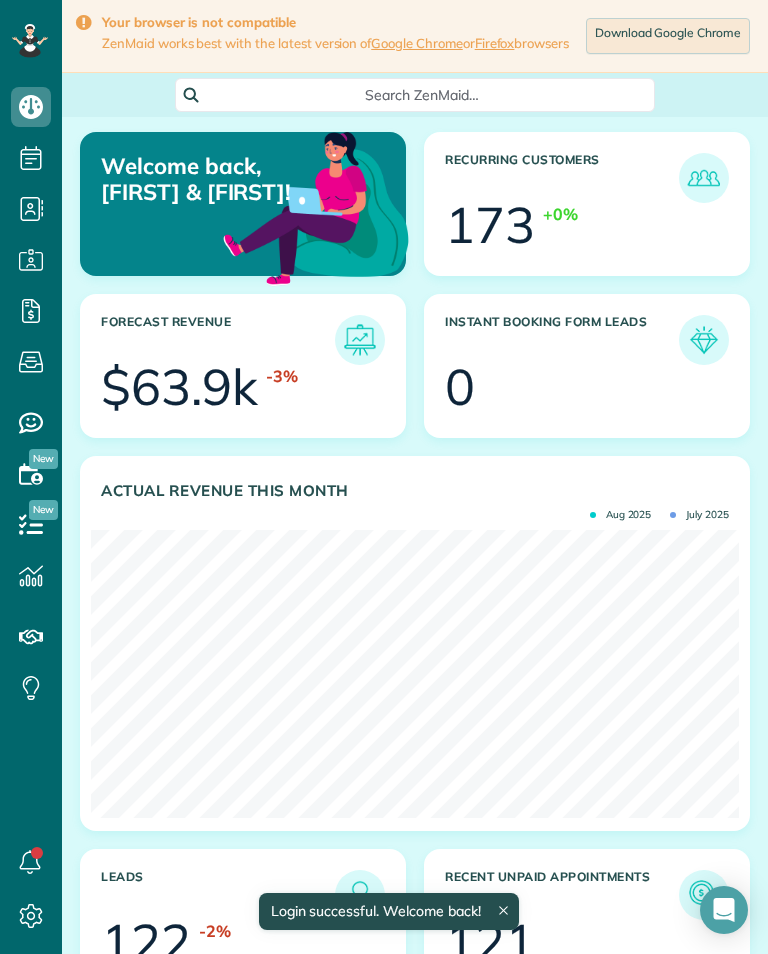 scroll, scrollTop: 0, scrollLeft: 0, axis: both 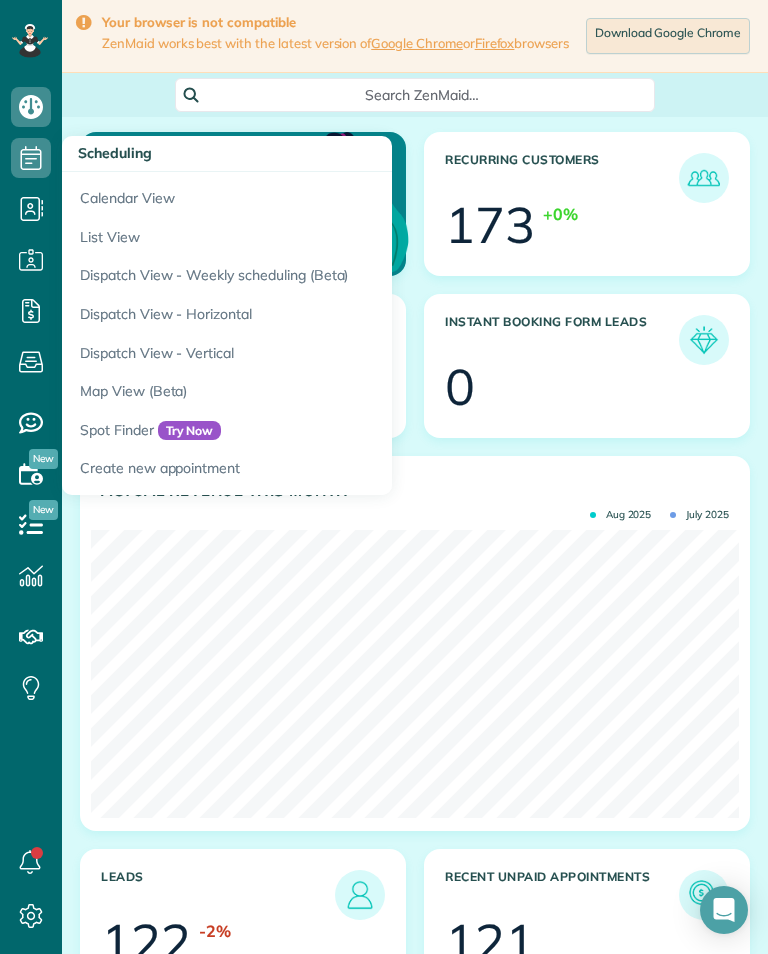 click on "Calendar View" at bounding box center [312, 195] 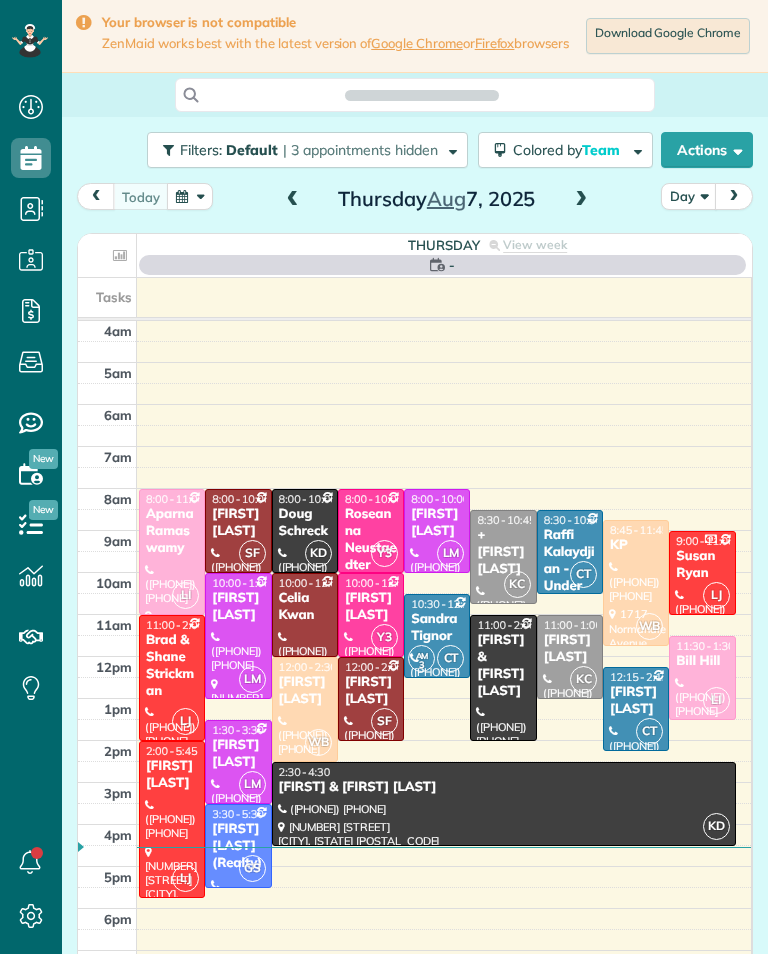 scroll, scrollTop: 0, scrollLeft: 0, axis: both 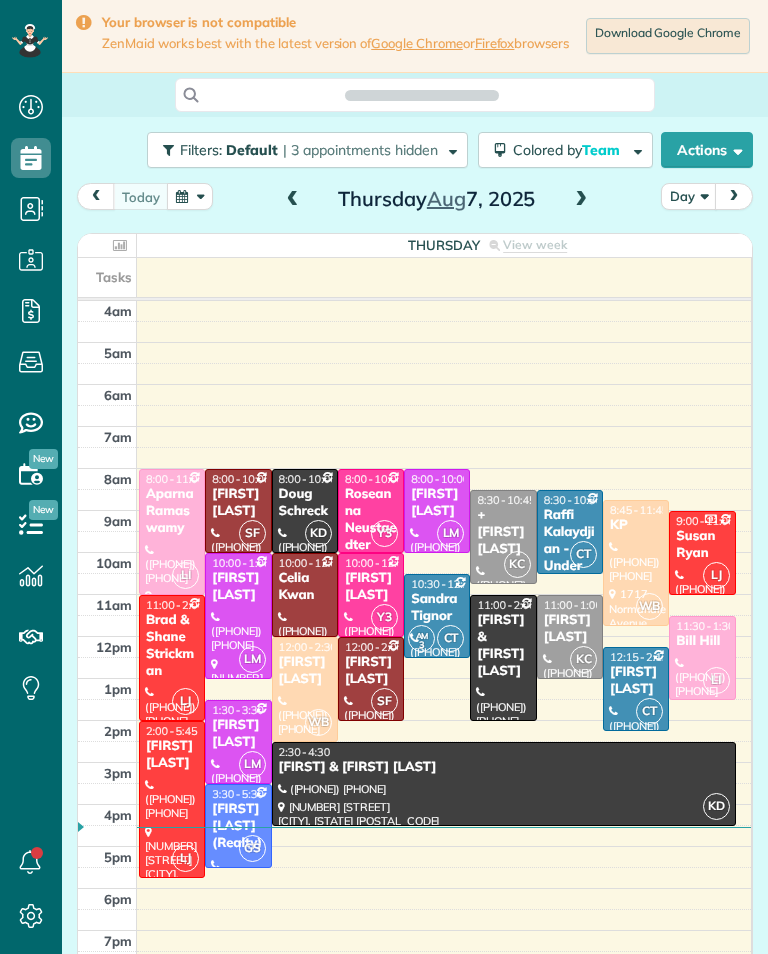 click at bounding box center [581, 200] 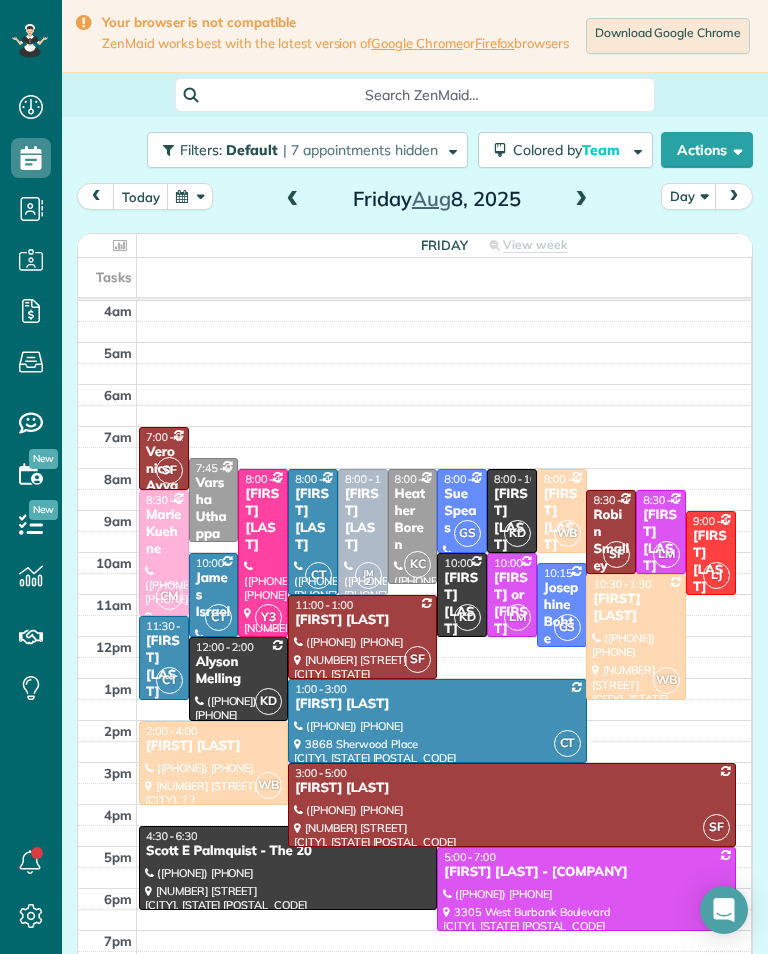 scroll, scrollTop: 985, scrollLeft: 62, axis: both 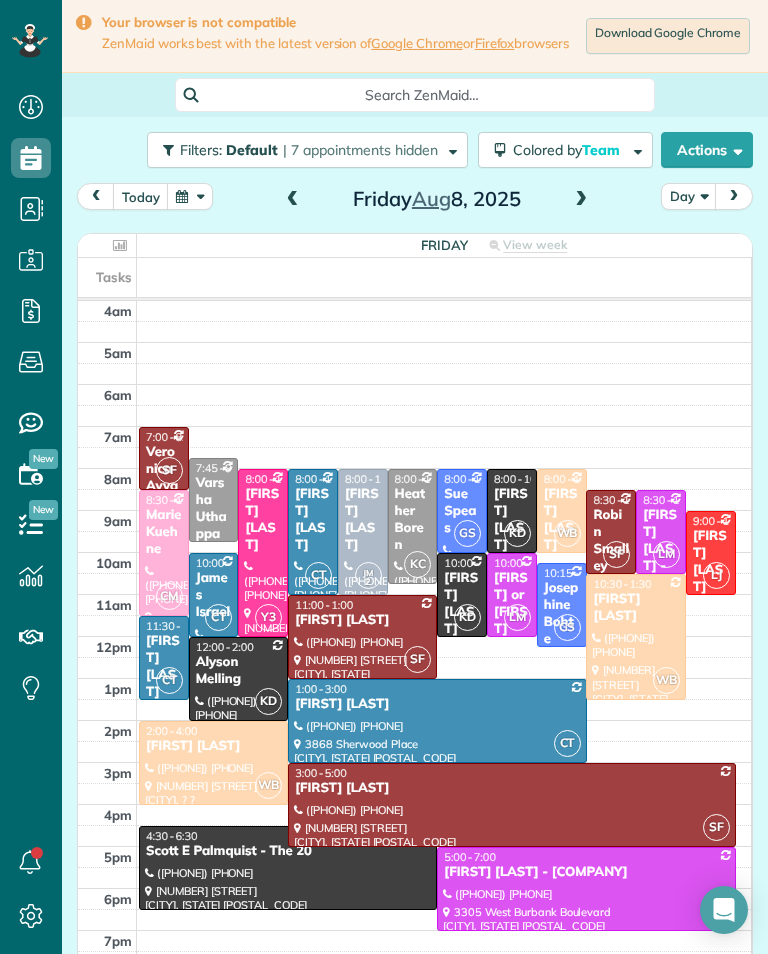click at bounding box center [581, 200] 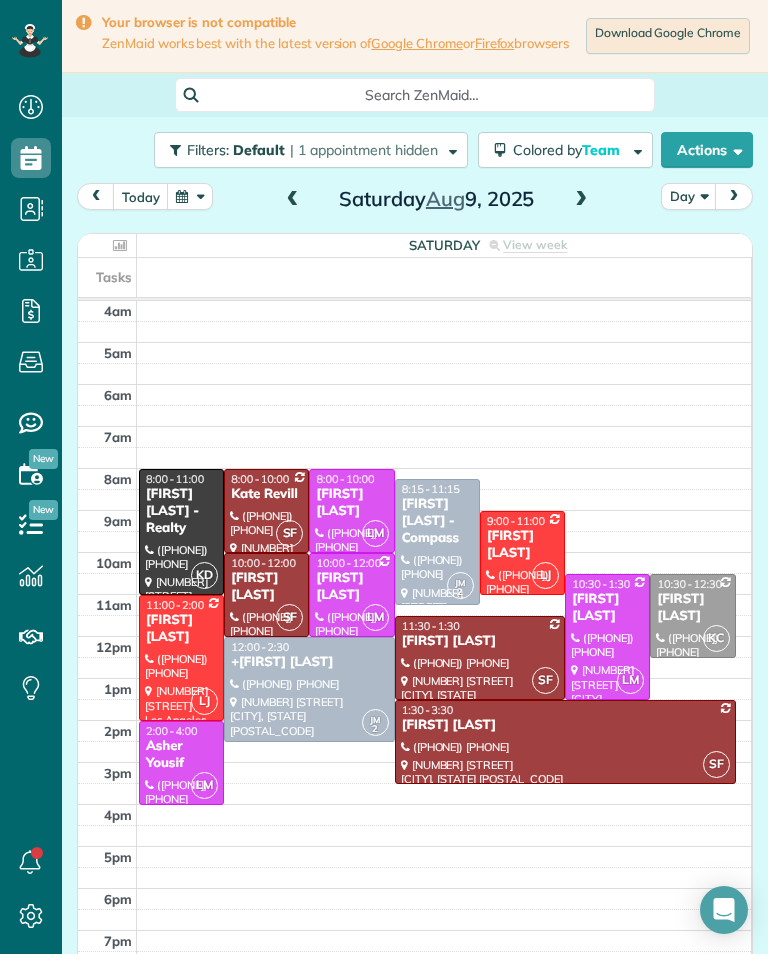 click on "[FIRST] [LAST] - Realty" at bounding box center (181, 511) 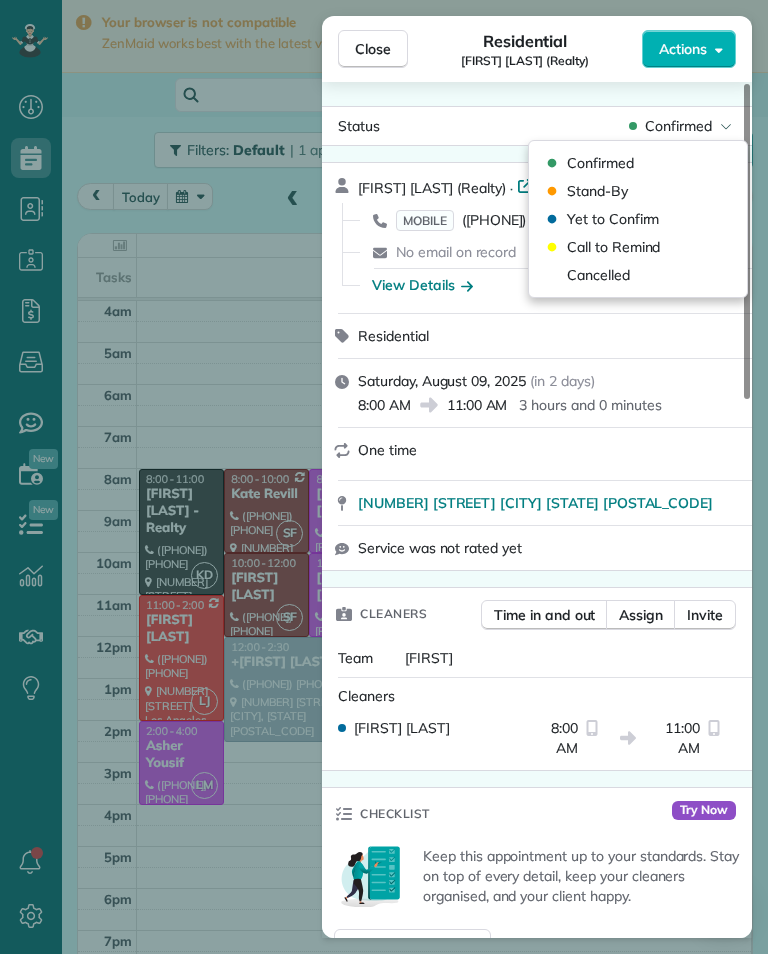 click on "Cancelled" at bounding box center [598, 275] 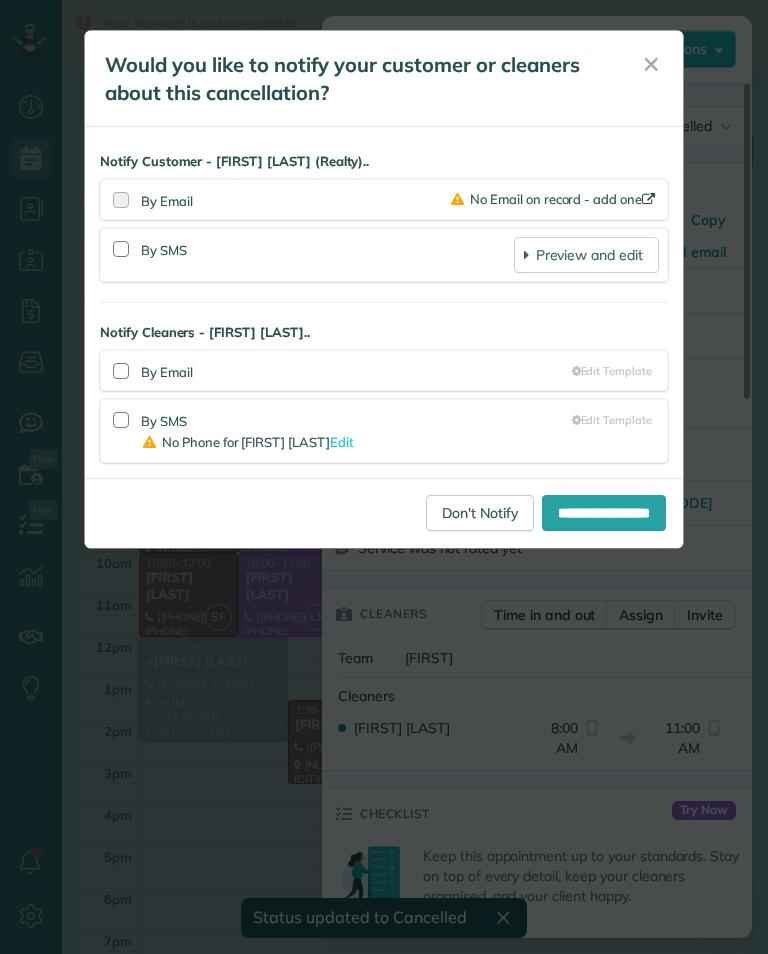 click on "Don't Notify" at bounding box center [480, 513] 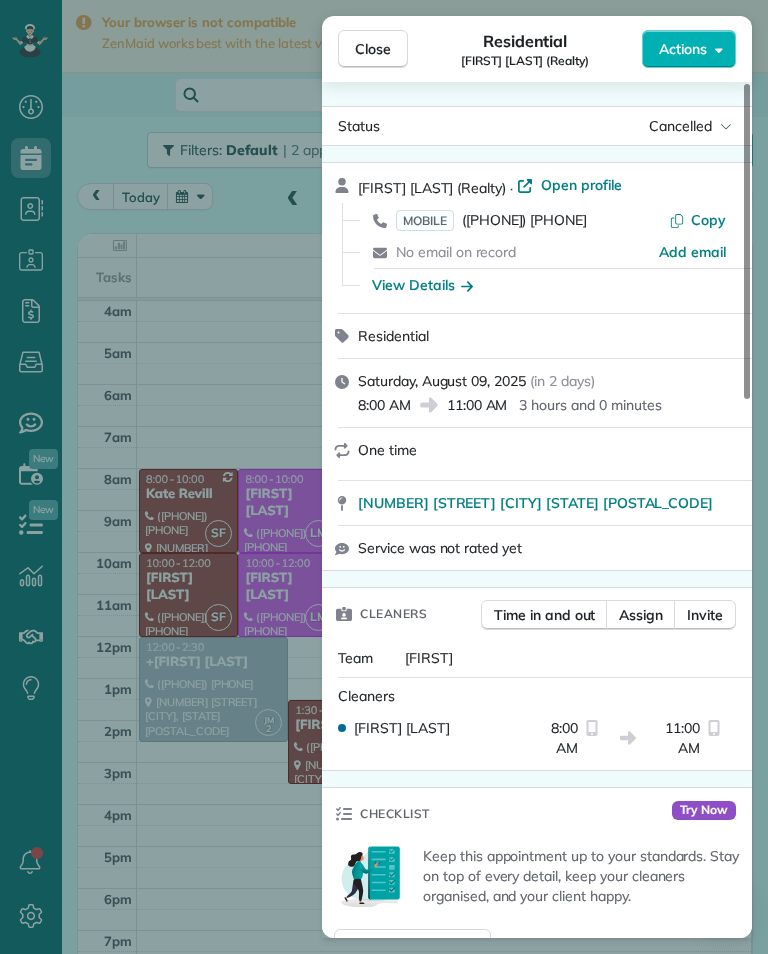 click on "Close Residential [FIRST] [LAST] (Realty) Actions Status Cancelled [FIRST] [LAST] (Realty) · Open profile MOBILE ([PHONE]) Copy No email on record Add email View Details Residential Saturday, August 09, 2025 ( in 2 days ) 8:00 AM 11:00 AM 3 hours and 0 minutes One time [NUMBER] [STREET] [CITY] [STATE] [POSTAL_CODE] Service was not rated yet Cleaners Time in and out Assign Invite Team [FIRST] Cleaners [FIRST] [LAST] 8:00 AM 11:00 AM Checklist Try Now Keep this appointment up to your standards. Stay on top of every detail, keep your cleaners organised, and your client happy. Assign a checklist Watch a 5 min demo Billing Billing actions Service Service Price (1x $0.00) $0.00 Add an item Overcharge $0.00 Discount $0.00 Coupon discount - Primary tax - Secondary tax - Total appointment price $0.00 Tips collected $0.00 Mark as paid Total including tip $0.00 Get paid online in no-time! Send an invoice and reward your cleaners with tips Charge customer credit card Appointment custom fields Key # - Work items Notes 0" at bounding box center (384, 477) 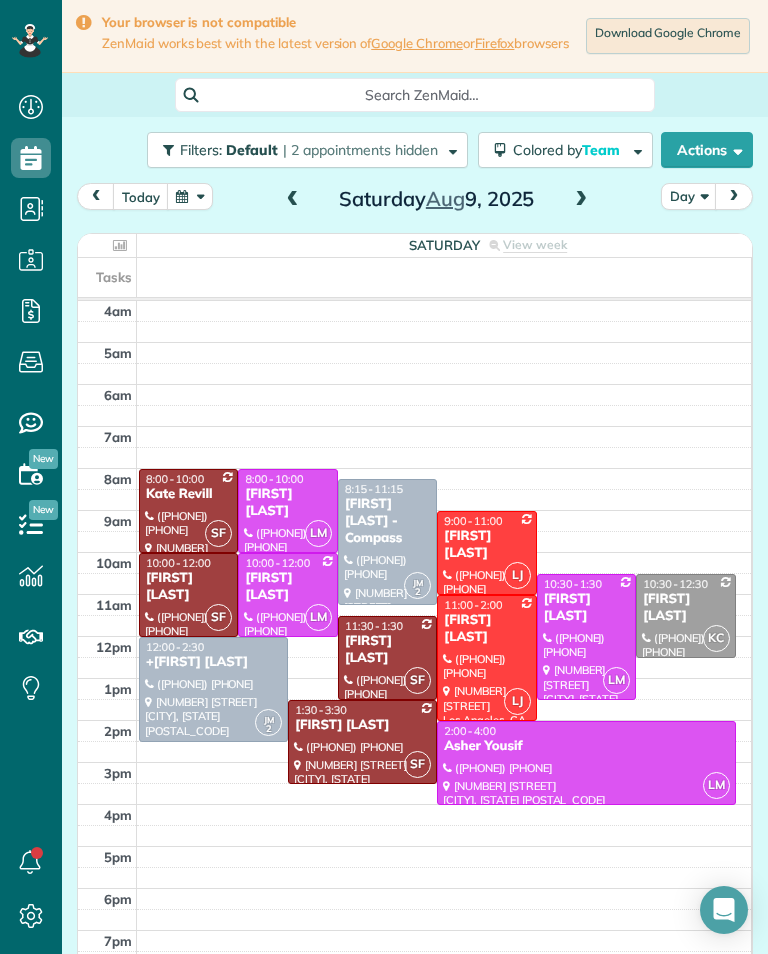 click at bounding box center (293, 200) 